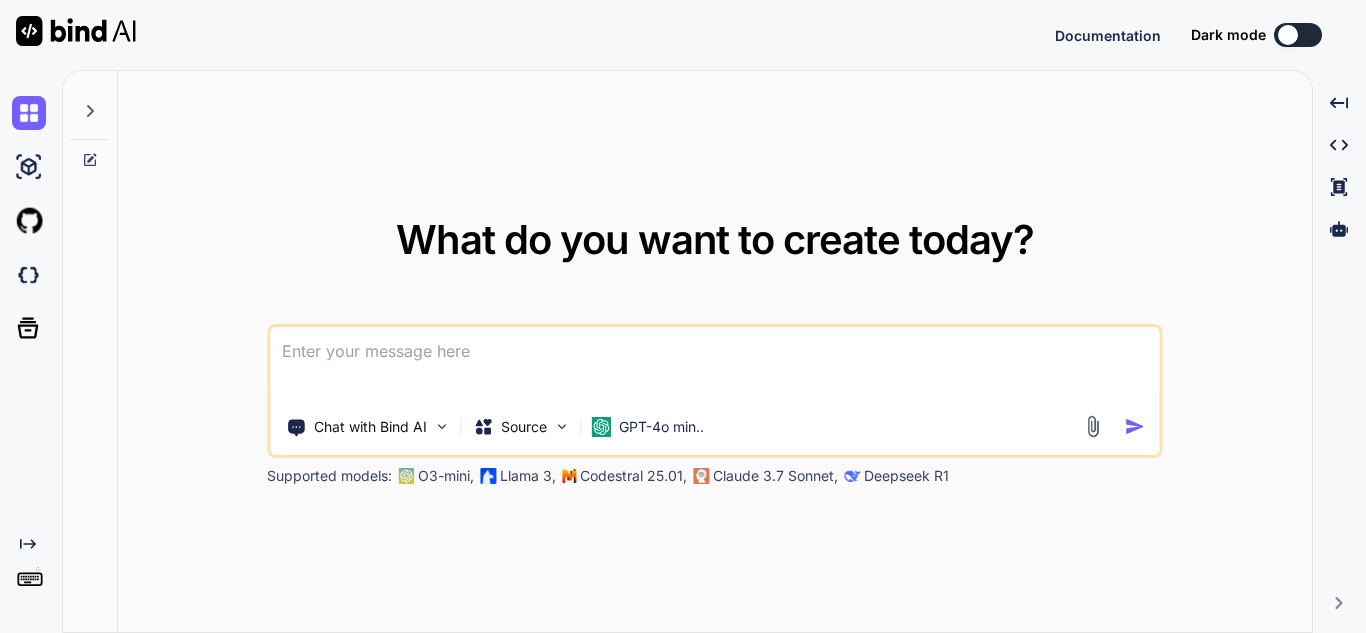 scroll, scrollTop: 0, scrollLeft: 0, axis: both 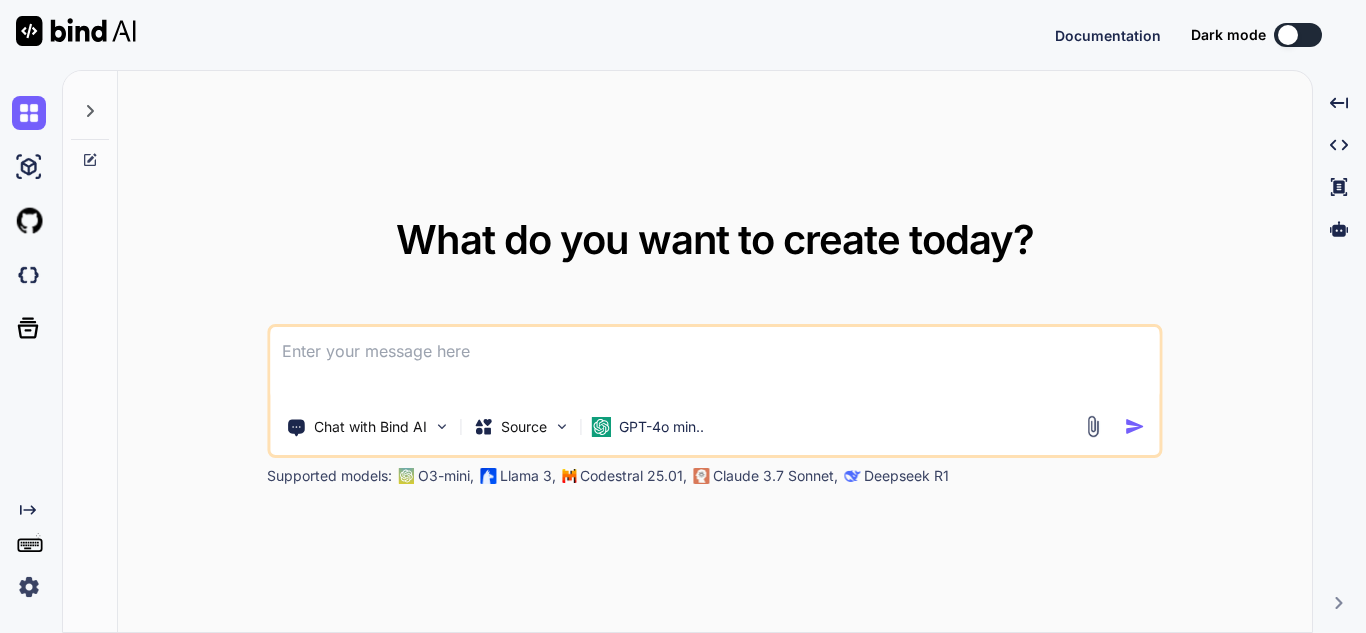 click on "What do you want to create today?" at bounding box center [715, 239] 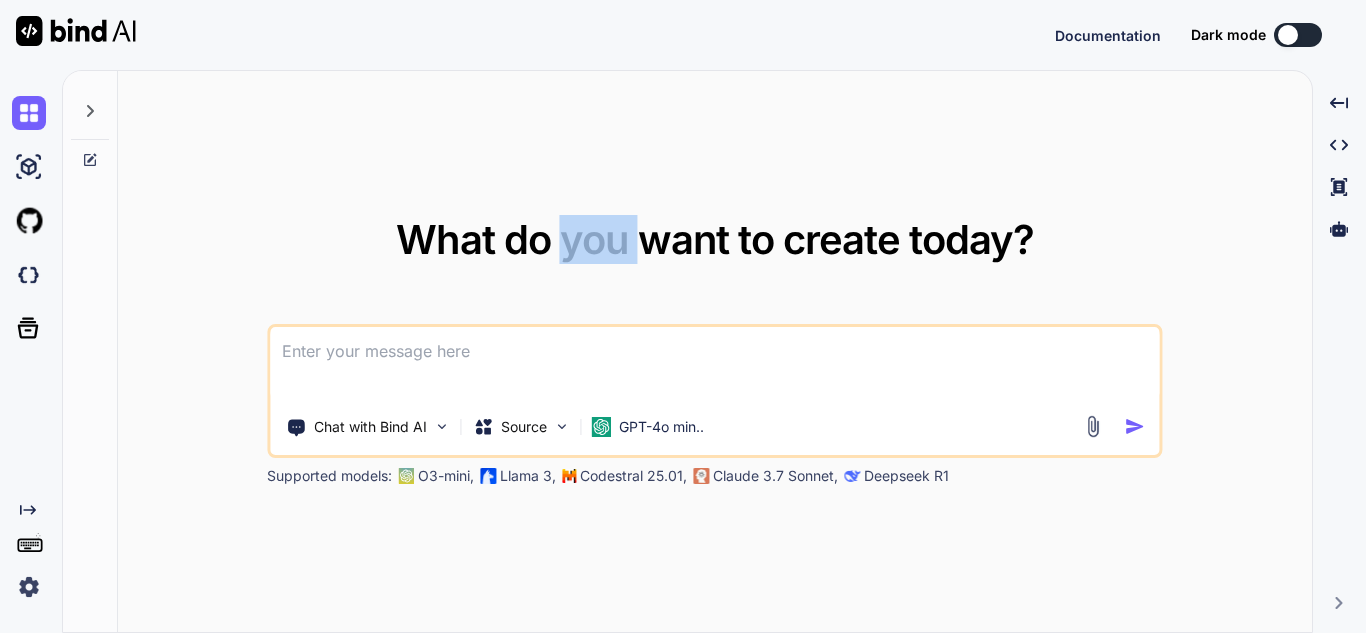 click on "What do you want to create today?" at bounding box center [715, 239] 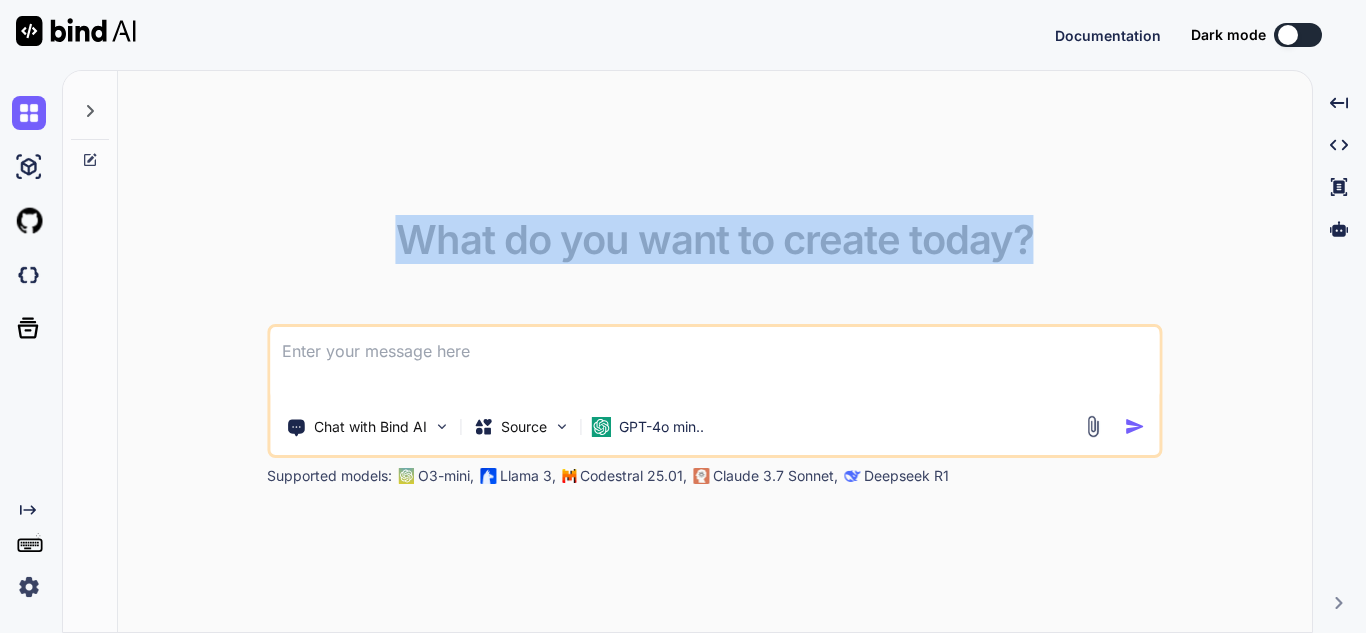 click on "What do you want to create today?" at bounding box center (715, 239) 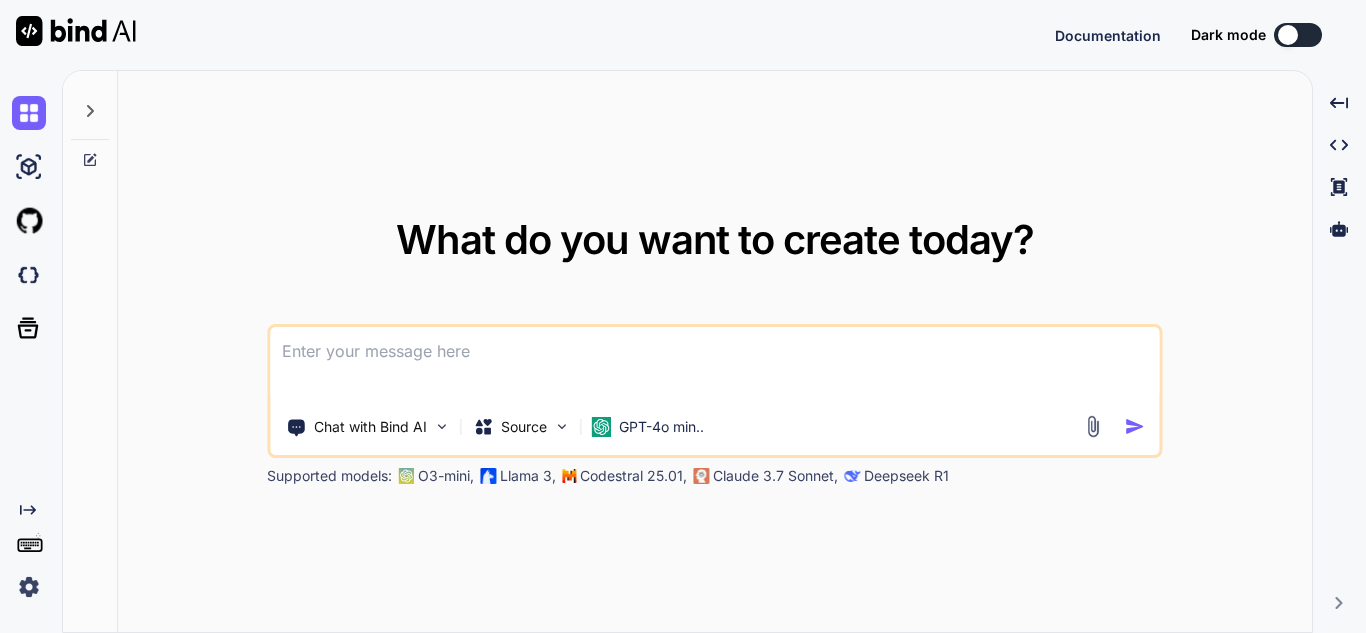 click on "What do you want to create today? Chat with Bind AI Source   GPT-4o min.. Supported models: O3-mini,   Llama 3, Codestral 25.01, Claude 3.7 Sonnet, Deepseek R1" at bounding box center [715, 352] 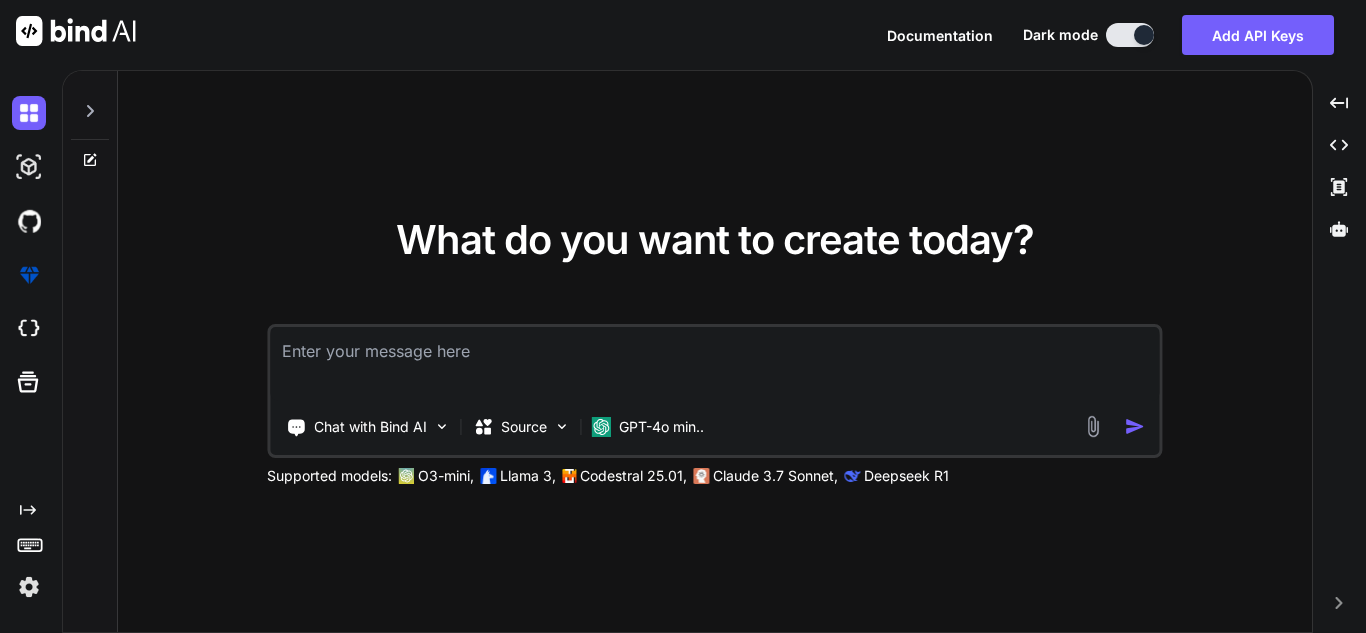type on "x" 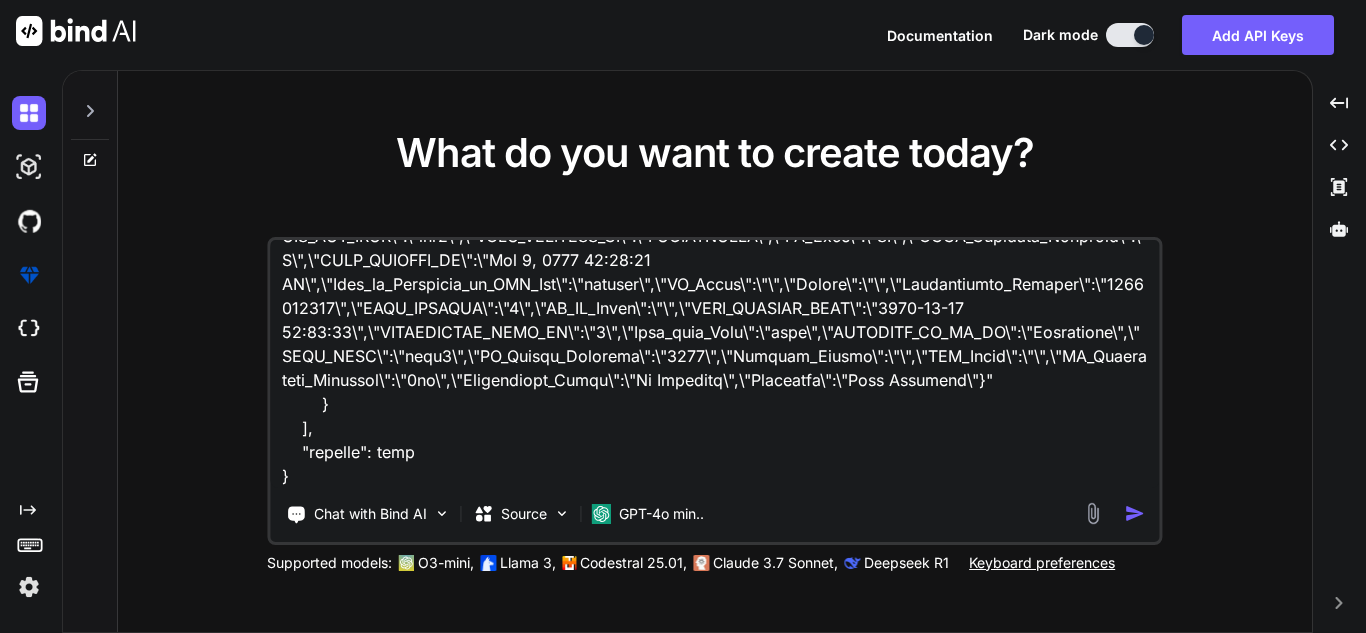 scroll, scrollTop: 5452, scrollLeft: 0, axis: vertical 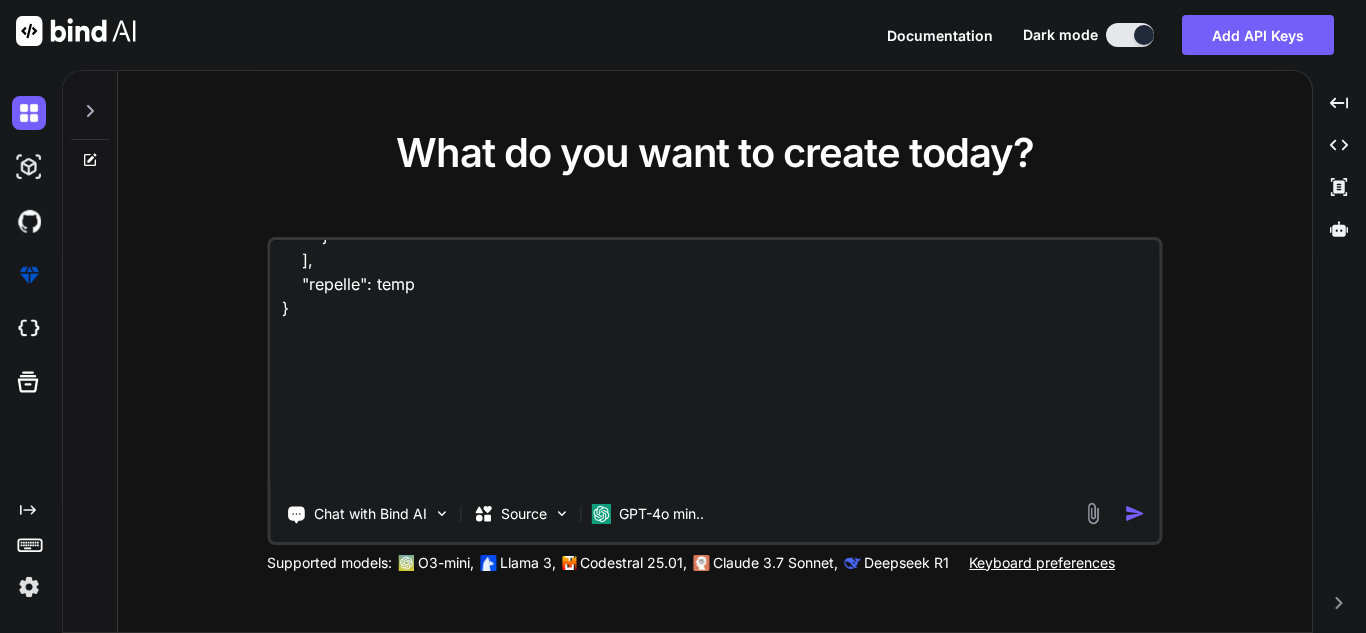 type on "x" 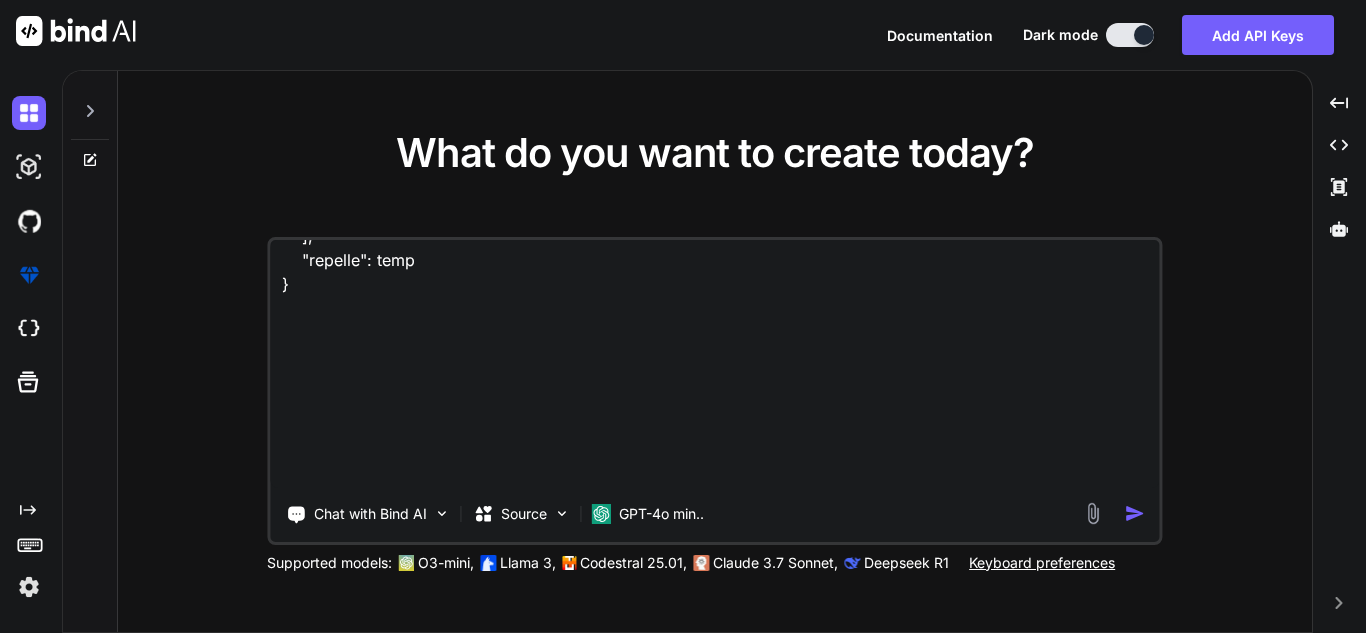type on "{"ITEM_BUSINESS_KEYS":"{"ITEM_TYPE_ID":"MANUAL_FEASIBILITY","Chargeable_Distance":"1km","Not_Feasible_Reason":"xyz","DROP_MUX_IP":"[IP_ADDRESS]","ITEM_TARGET_RESPONSE_DATE":"2025-59-09 11:59:11","Nearest_POP_location":"infocity","ITEM_DESCRIPTION":"cnkjsd","NLD_Chargeable_Distance":"1km","POP_City":"[CITY]","Latency_requirement":"","NLD_Handover_Point":"point1","ITEM_SUB_TYPE":"FO_ISP_LEVEL_2","Modems":"","DROP_MUX_Uplink_Port":"port 1","FALLBACK_TO_OP_ID":"TTSL","POP_Longitude":"23.1346","POP_Pin_code":"382421","Feasibility_Name":"5867502081-ILL","MMC":"","CHANNEL_ID":"SYSTEM","Media":"Fiber","Internet_Gateway":"abc","ITEM_ID":"F-1852199785","Last_mile_bandwidth":"100Mbps","Dropping_Port_Available":"N","POP_Latitude":"20.5423","NLD_Aerial_Distance":"1km","ITEM_SLA_VALUE":40.0000000000,"ITEM_LOGGED":"114095@example.com","Feasibility_Status":"Manual Workflow..."}" 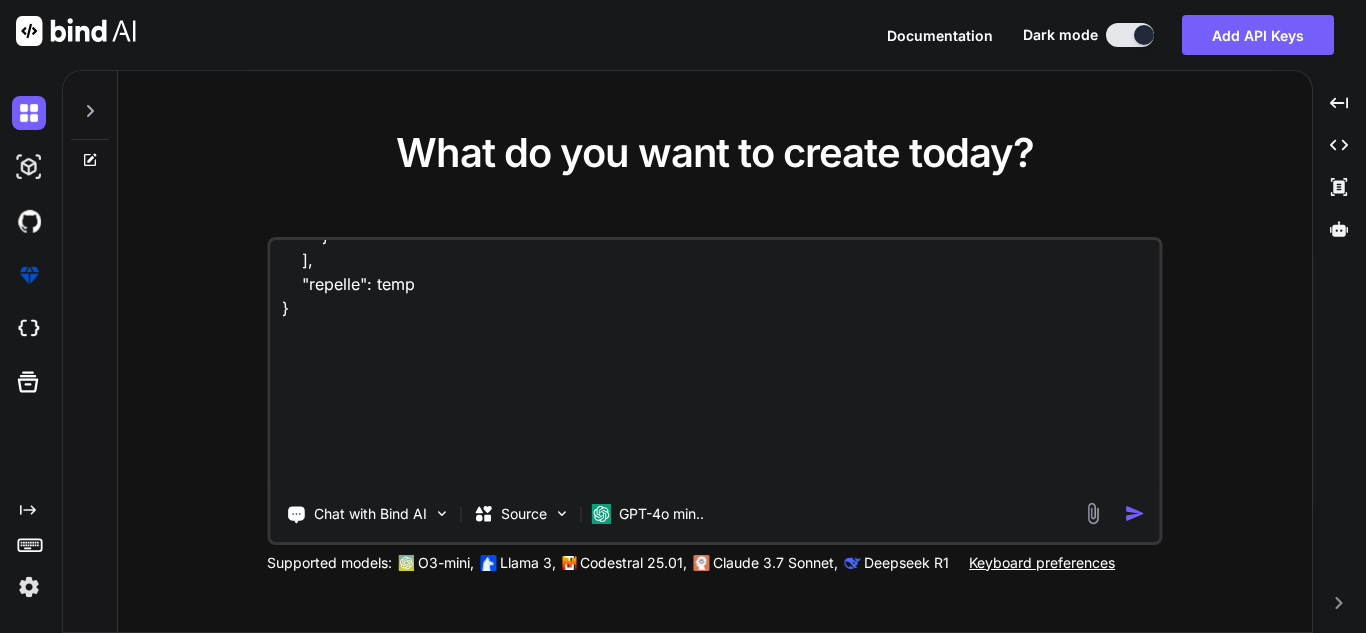 type on "{"ITEM_BUSINESS_KEYS":"{"ITEM_TYPE_ID":"MANUAL_FEASIBILITY","Chargeable_Distance":"1km","Not_Feasible_Reason":"xyz","DROP_MUX_IP":"[IP_ADDRESS]","ITEM_TARGET_RESPONSE_DATE":"2025-59-09 11:59:11","Nearest_POP_location":"infocity","ITEM_DESCRIPTION":"cnkjsd","NLD_Chargeable_Distance":"1km","POP_City":"[CITY]","Latency_requirement":"","NLD_Handover_Point":"point1","ITEM_SUB_TYPE":"FO_ISP_LEVEL_2","Modems":"","DROP_MUX_Uplink_Port":"port 1","FALLBACK_TO_OP_ID":"TTSL","POP_Longitude":"23.1346","POP_Pin_code":"382421","Feasibility_Name":"5867502081-ILL","MMC":"","CHANNEL_ID":"SYSTEM","Media":"Fiber","Internet_Gateway":"abc","ITEM_ID":"F-1852199785","Last_mile_bandwidth":"100Mbps","Dropping_Port_Available":"N","POP_Latitude":"20.5423","NLD_Aerial_Distance":"1km","ITEM_SLA_VALUE":40.0000000000,"ITEM_LOGGED":"114095@example.com","Feasibility_Status":"Manual Workflow..."}" 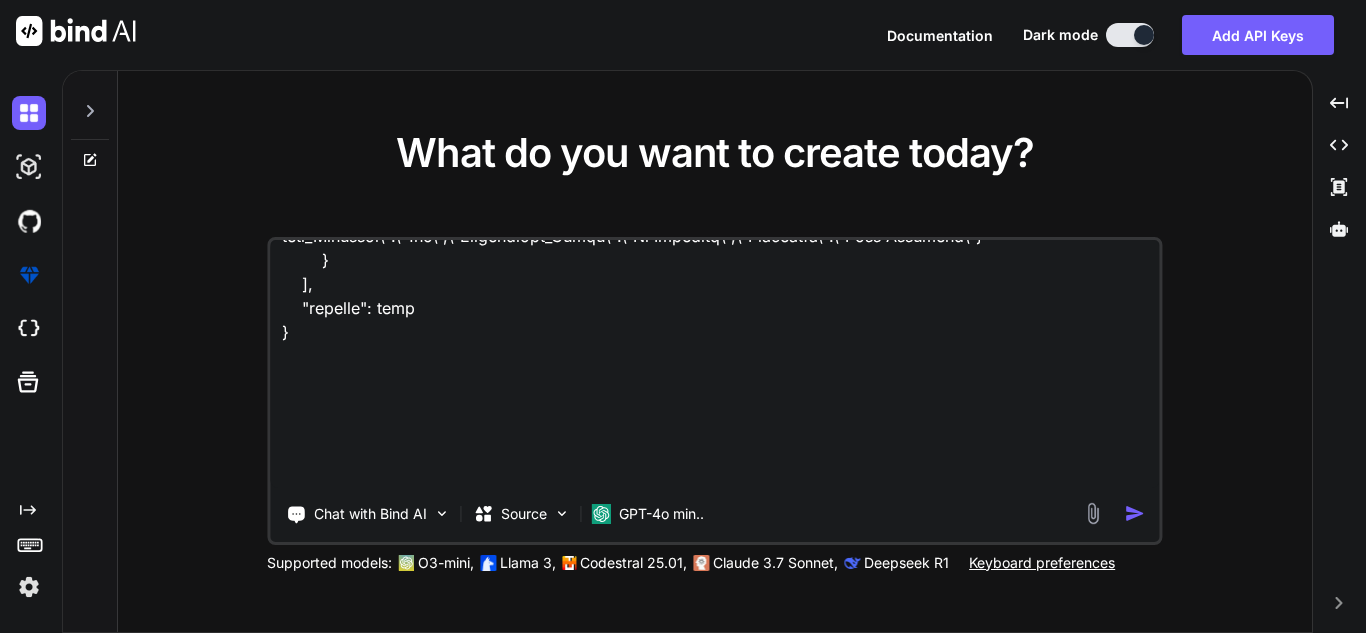 type on "{"ITEM_BUSINESS_KEYS":"{"ITEM_TYPE_ID":"MANUAL_FEASIBILITY","Chargeable_Distance":"1km","Not_Feasible_Reason":"xyz","DROP_MUX_IP":"[IP_ADDRESS]","ITEM_TARGET_RESPONSE_DATE":"2025-59-09 11:59:11","Nearest_POP_location":"infocity","ITEM_DESCRIPTION":"cnkjsd","NLD_Chargeable_Distance":"1km","POP_City":"[CITY]","Latency_requirement":"","NLD_Handover_Point":"point1","ITEM_SUB_TYPE":"FO_ISP_LEVEL_2","Modems":"","DROP_MUX_Uplink_Port":"port 1","FALLBACK_TO_OP_ID":"TTSL","POP_Longitude":"23.1346","POP_Pin_code":"382421","Feasibility_Name":"5867502081-ILL","MMC":"","CHANNEL_ID":"SYSTEM","Media":"Fiber","Internet_Gateway":"abc","ITEM_ID":"F-1852199785","Last_mile_bandwidth":"100Mbps","Dropping_Port_Available":"N","POP_Latitude":"20.5423","NLD_Aerial_Distance":"1km","ITEM_SLA_VALUE":40.0000000000,"ITEM_LOGGED":"114095@example.com","Feasibility_Status":"Manual Workflow..."}" 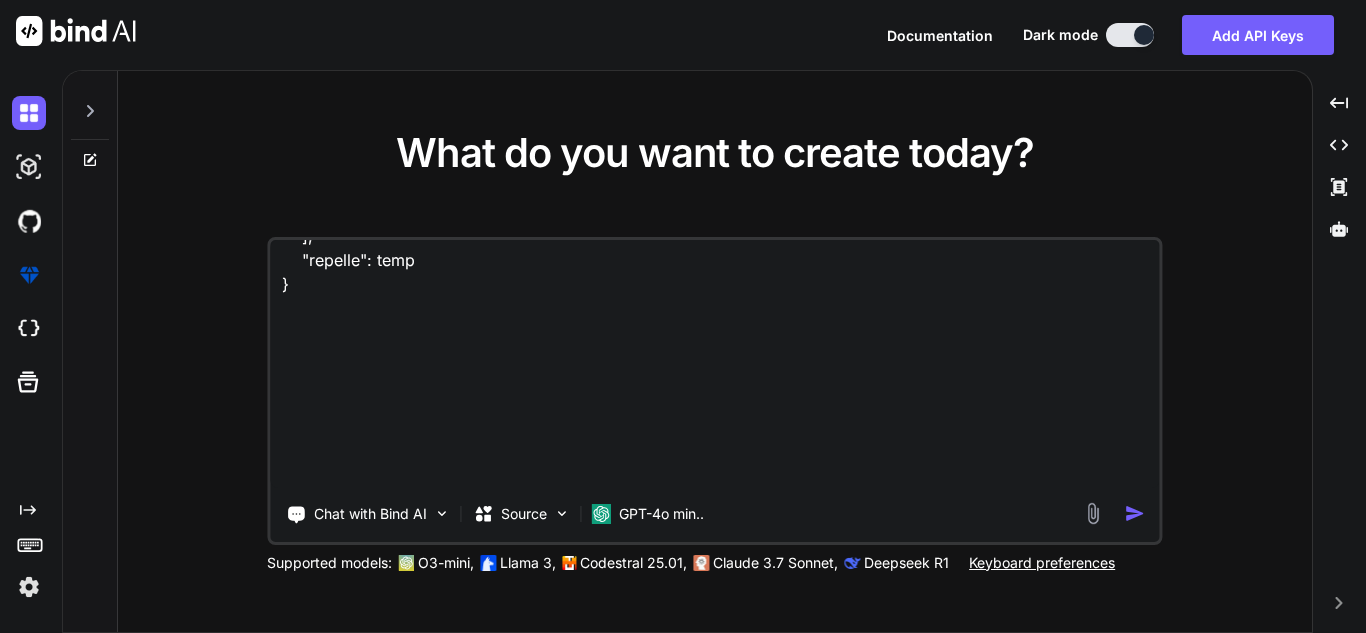 type on "x" 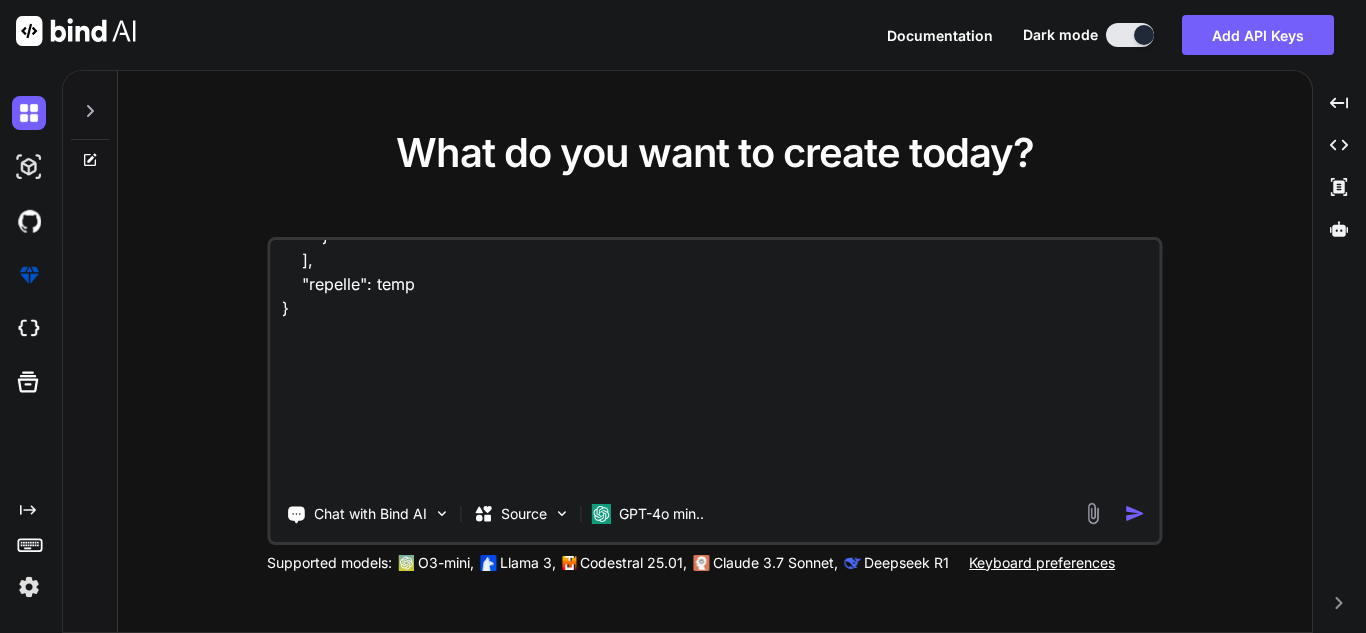 type on "x" 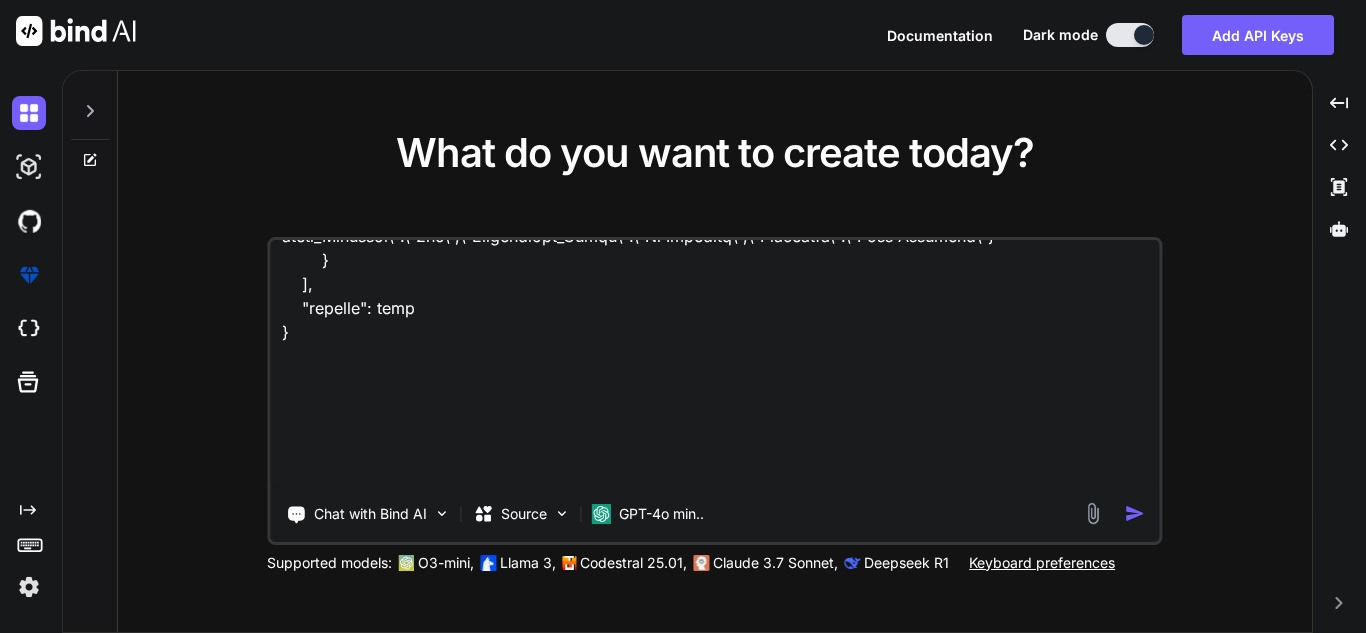 type on "{"ITEM_BUSINESS_KEYS":"{"ITEM_TYPE_ID":"MANUAL_FEASIBILITY","Chargeable_Distance":"1km","Not_Feasible_Reason":"xyz","DROP_MUX_IP":"[IP_ADDRESS]","ITEM_TARGET_RESPONSE_DATE":"2025-59-09 11:59:11","Nearest_POP_location":"infocity","ITEM_DESCRIPTION":"cnkjsd","NLD_Chargeable_Distance":"1km","POP_City":"[CITY]","Latency_requirement":"","NLD_Handover_Point":"point1","ITEM_SUB_TYPE":"FO_ISP_LEVEL_2","Modems":"","DROP_MUX_Uplink_Port":"port 1","FALLBACK_TO_OP_ID":"TTSL","POP_Longitude":"23.1346","POP_Pin_code":"382421","Feasibility_Name":"5867502081-ILL","MMC":"","CHANNEL_ID":"SYSTEM","Media":"Fiber","Internet_Gateway":"abc","ITEM_ID":"F-1852199785","Last_mile_bandwidth":"100Mbps","Dropping_Port_Available":"N","POP_Latitude":"20.5423","NLD_Aerial_Distance":"1km","ITEM_SLA_VALUE":40.0000000000,"ITEM_LOGGED":"114095@example.com","Feasibility_Status":"Manual Workflow..."}" 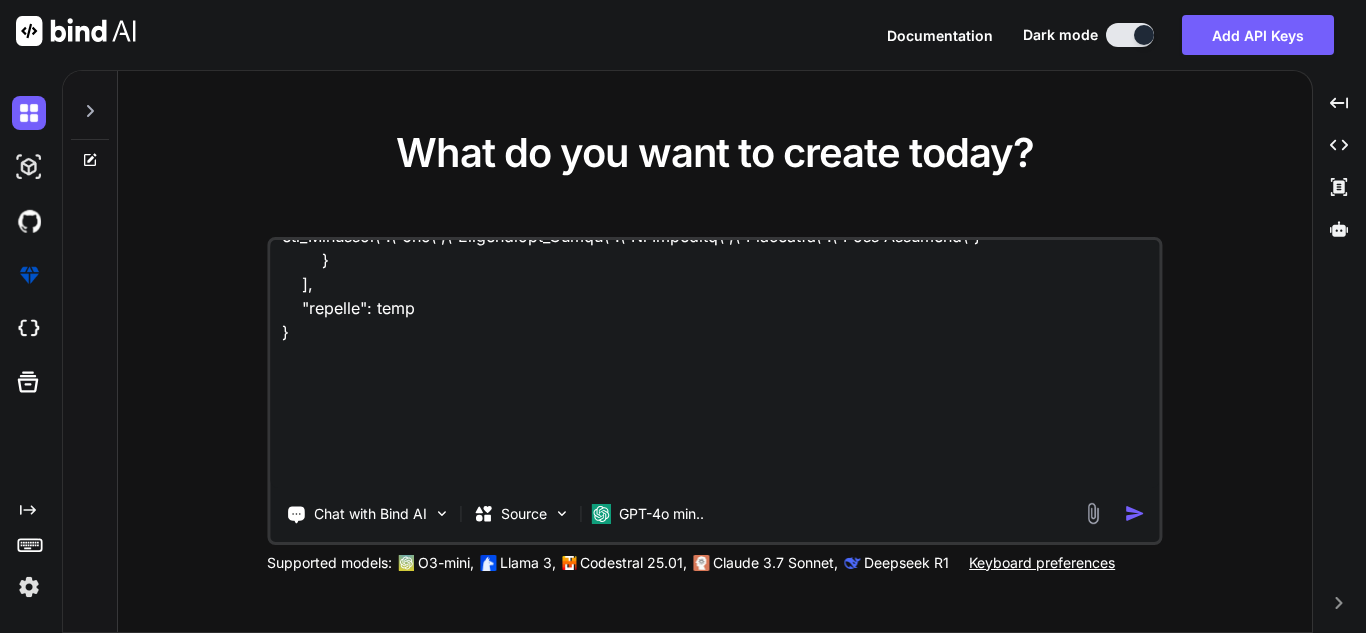 type on "{"ITEM_BUSINESS_KEYS":"{"ITEM_TYPE_ID":"MANUAL_FEASIBILITY","Chargeable_Distance":"1km","Not_Feasible_Reason":"xyz","DROP_MUX_IP":"[IP_ADDRESS]","ITEM_TARGET_RESPONSE_DATE":"2025-59-09 11:59:11","Nearest_POP_location":"infocity","ITEM_DESCRIPTION":"cnkjsd","NLD_Chargeable_Distance":"1km","POP_City":"[CITY]","Latency_requirement":"","NLD_Handover_Point":"point1","ITEM_SUB_TYPE":"FO_ISP_LEVEL_2","Modems":"","DROP_MUX_Uplink_Port":"port 1","FALLBACK_TO_OP_ID":"TTSL","POP_Longitude":"23.1346","POP_Pin_code":"382421","Feasibility_Name":"5867502081-ILL","MMC":"","CHANNEL_ID":"SYSTEM","Media":"Fiber","Internet_Gateway":"abc","ITEM_ID":"F-1852199785","Last_mile_bandwidth":"100Mbps","Dropping_Port_Available":"N","POP_Latitude":"20.5423","NLD_Aerial_Distance":"1km","ITEM_SLA_VALUE":40.0000000000,"ITEM_LOGGED":"114095@example.com","Feasibility_Status":"Manual Workflow..."}" 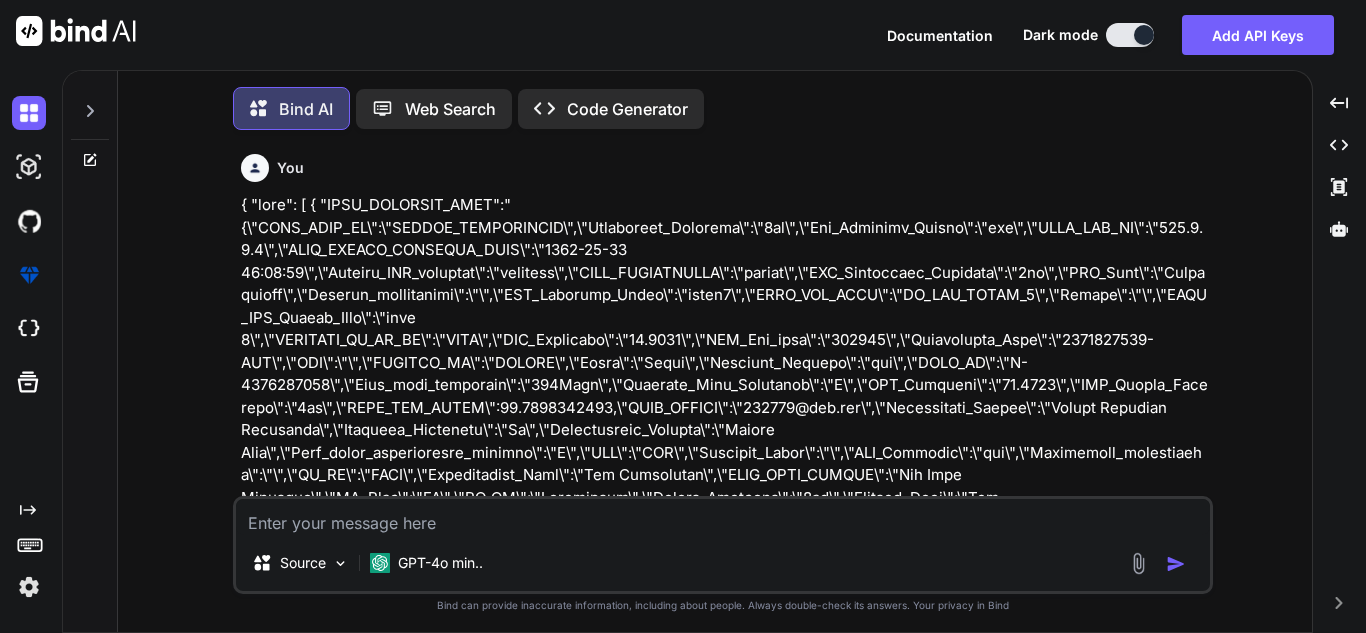 scroll, scrollTop: 10, scrollLeft: 0, axis: vertical 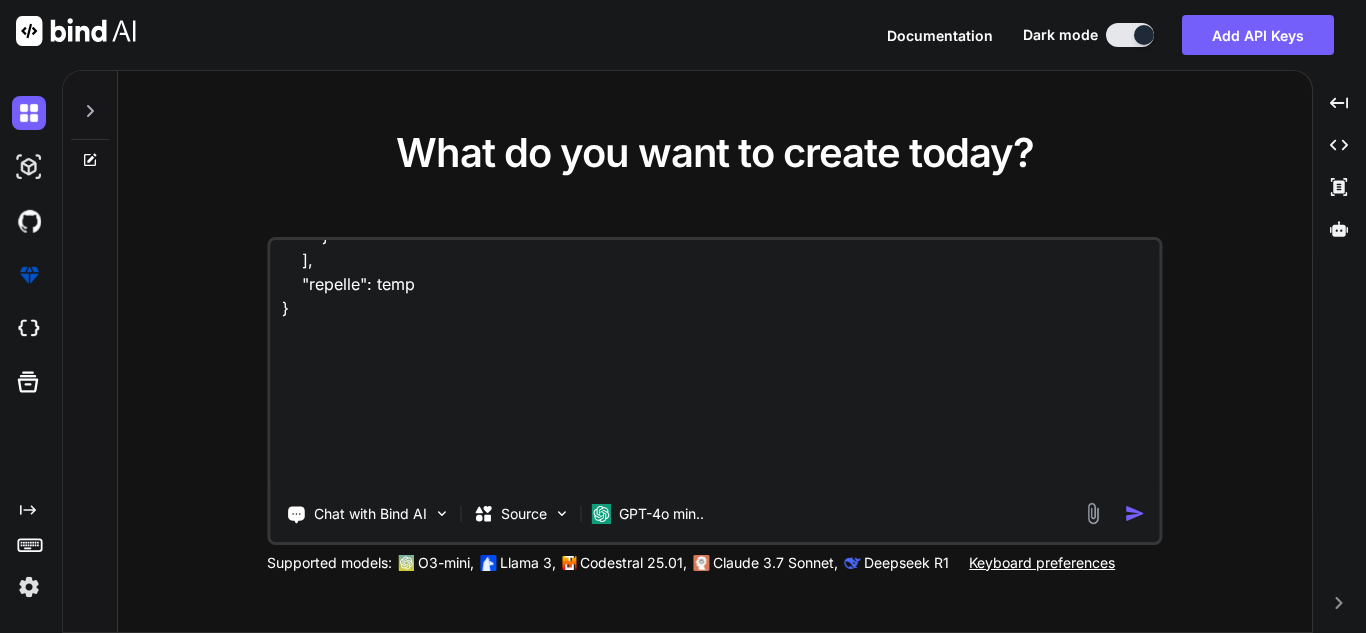 type on "x" 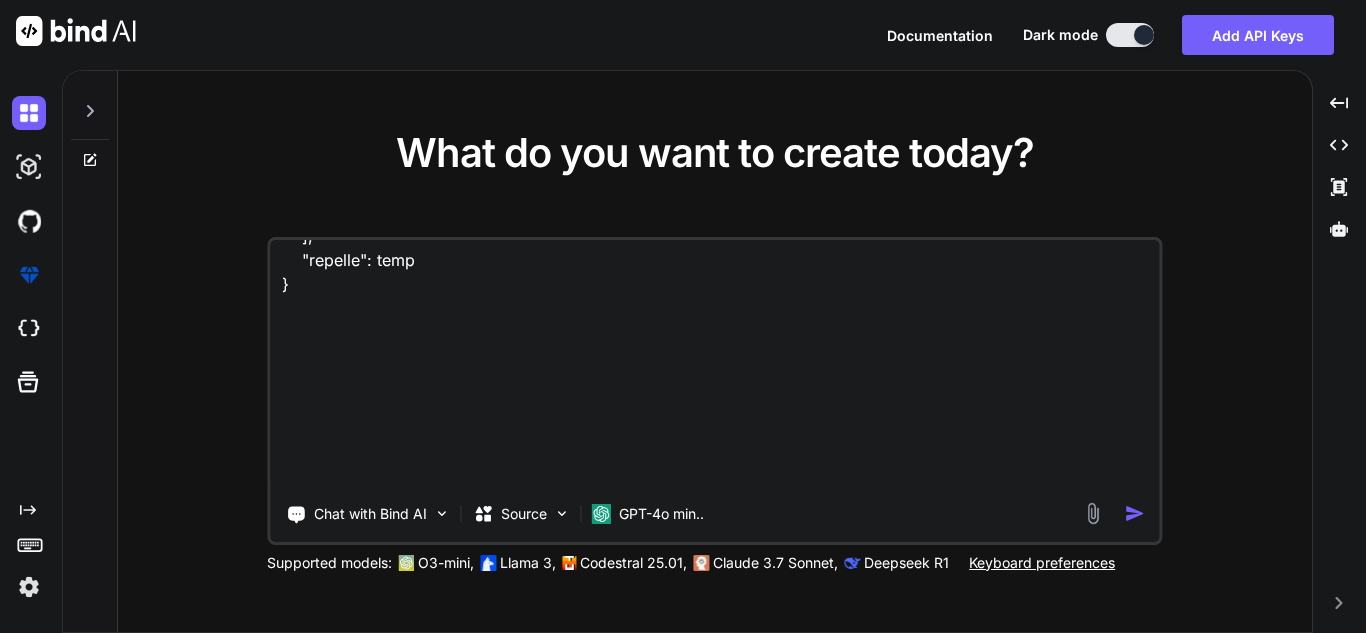 type on "x" 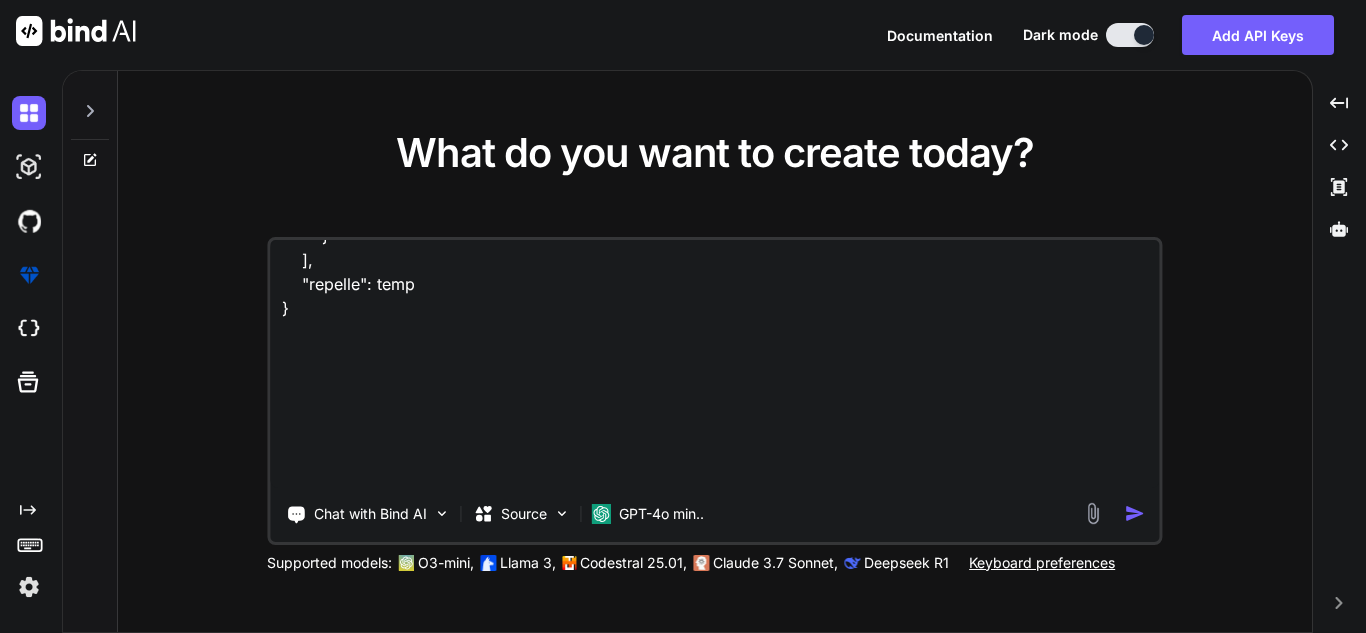 type on "x" 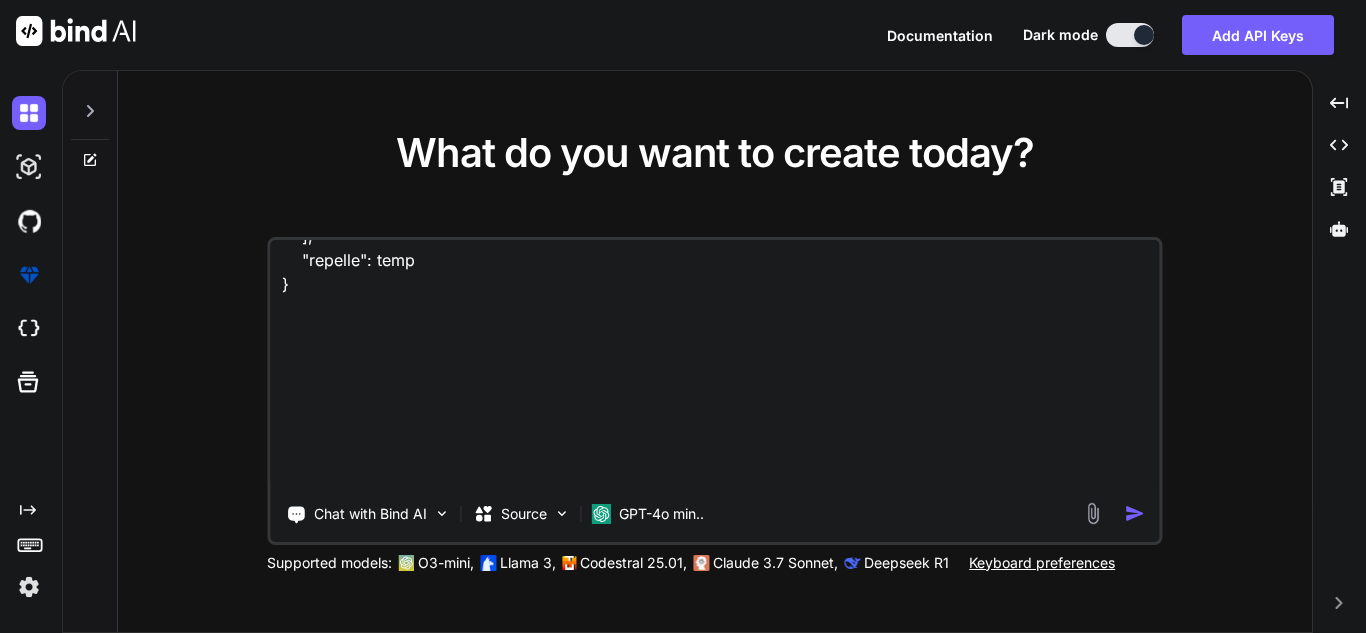 type on "x" 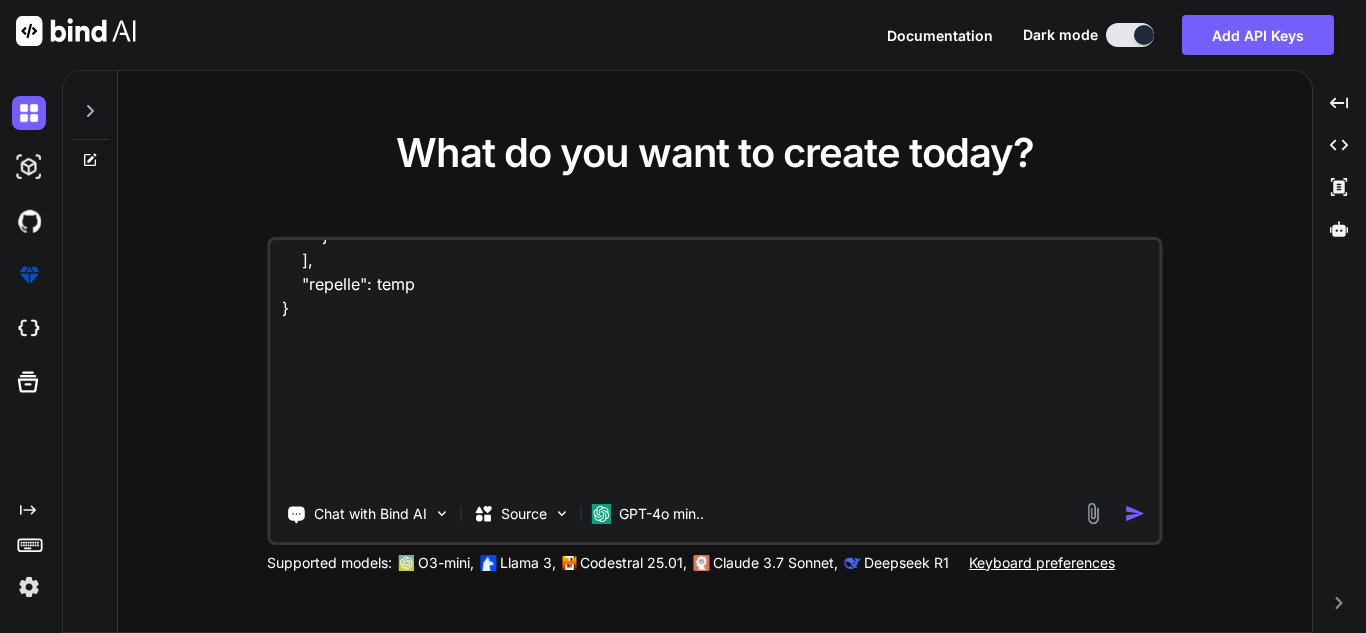 type on "{"ITEM_BUSINESS_KEYS":"{"ITEM_TYPE_ID":"MANUAL_FEASIBILITY","Chargeable_Distance":"1km","Not_Feasible_Reason":"xyz","DROP_MUX_IP":"[IP_ADDRESS]","ITEM_TARGET_RESPONSE_DATE":"2025-59-09 11:59:11","Nearest_POP_location":"infocity","ITEM_DESCRIPTION":"cnkjsd","NLD_Chargeable_Distance":"1km","POP_City":"[CITY]","Latency_requirement":"","NLD_Handover_Point":"point1","ITEM_SUB_TYPE":"FO_ISP_LEVEL_2","Modems":"","DROP_MUX_Uplink_Port":"port 1","FALLBACK_TO_OP_ID":"TTSL","POP_Longitude":"23.1346","POP_Pin_code":"382421","Feasibility_Name":"5867502081-ILL","MMC":"","CHANNEL_ID":"SYSTEM","Media":"Fiber","Internet_Gateway":"abc","ITEM_ID":"F-1852199785","Last_mile_bandwidth":"100Mbps","Dropping_Port_Available":"N","POP_Latitude":"20.5423","NLD_Aerial_Distance":"1km","ITEM_SLA_VALUE":40.0000000000,"ITEM_LOGGED":"114095@example.com","Feasibility_Status":"Manual Workflow..."}" 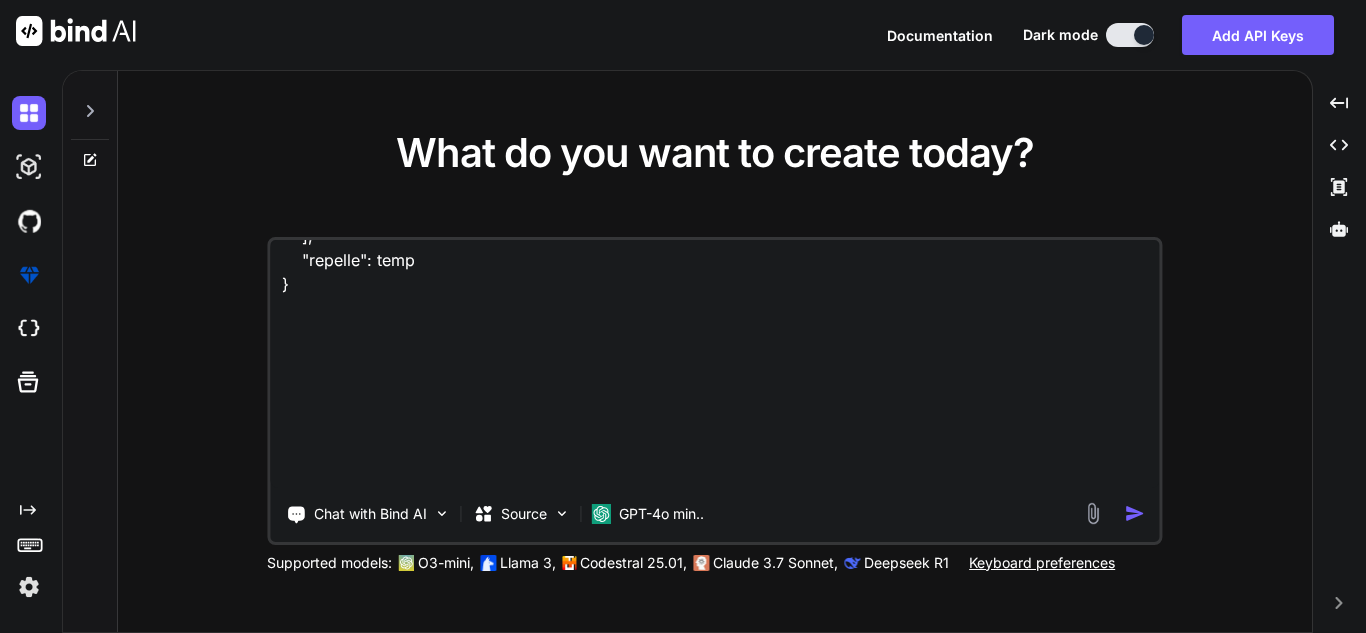 type on "x" 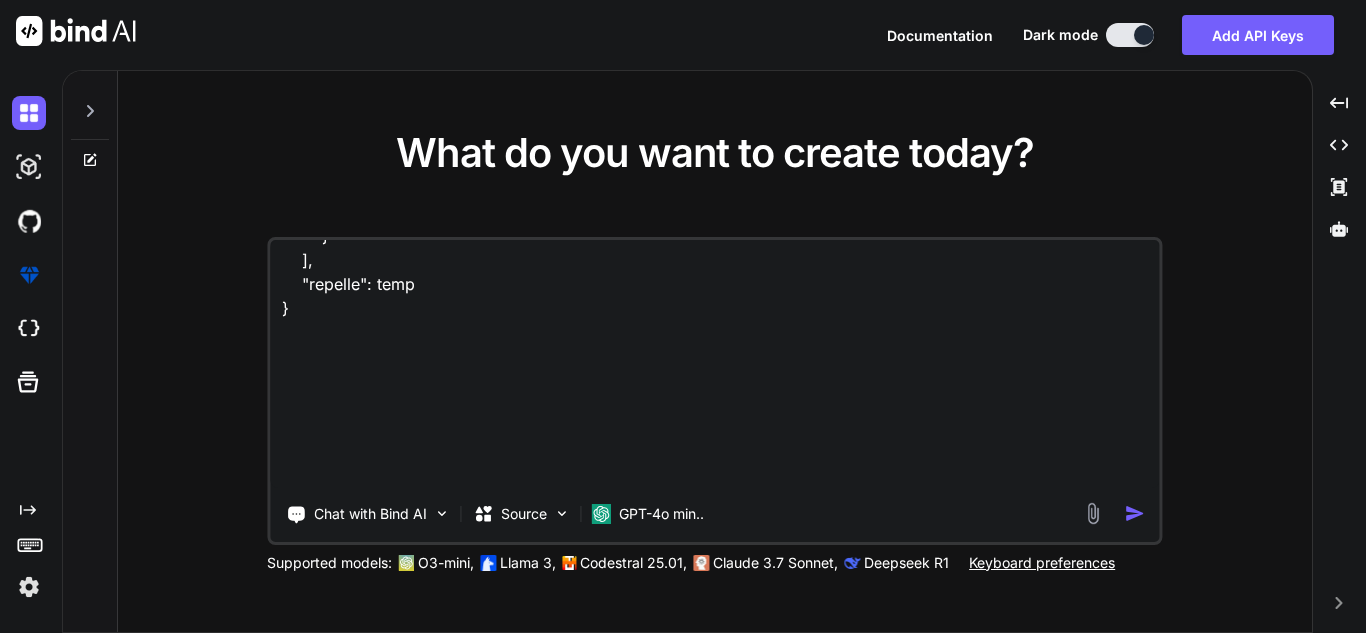 type on "x" 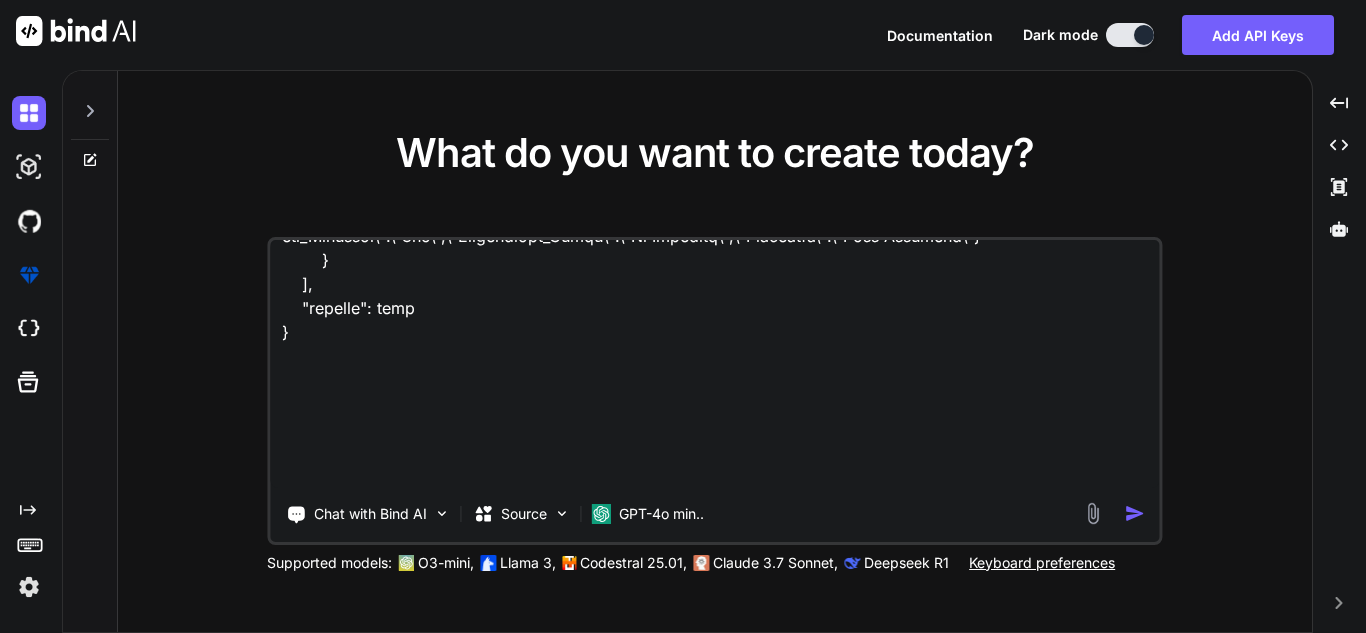 type on "x" 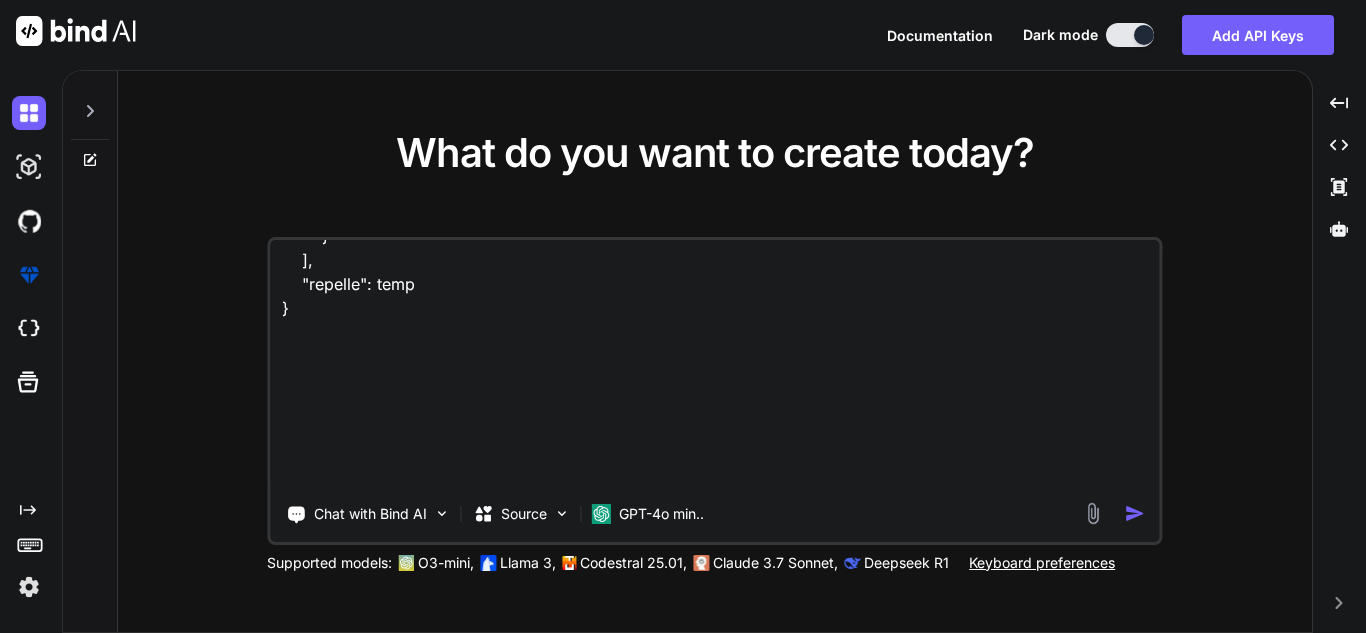 type on "x" 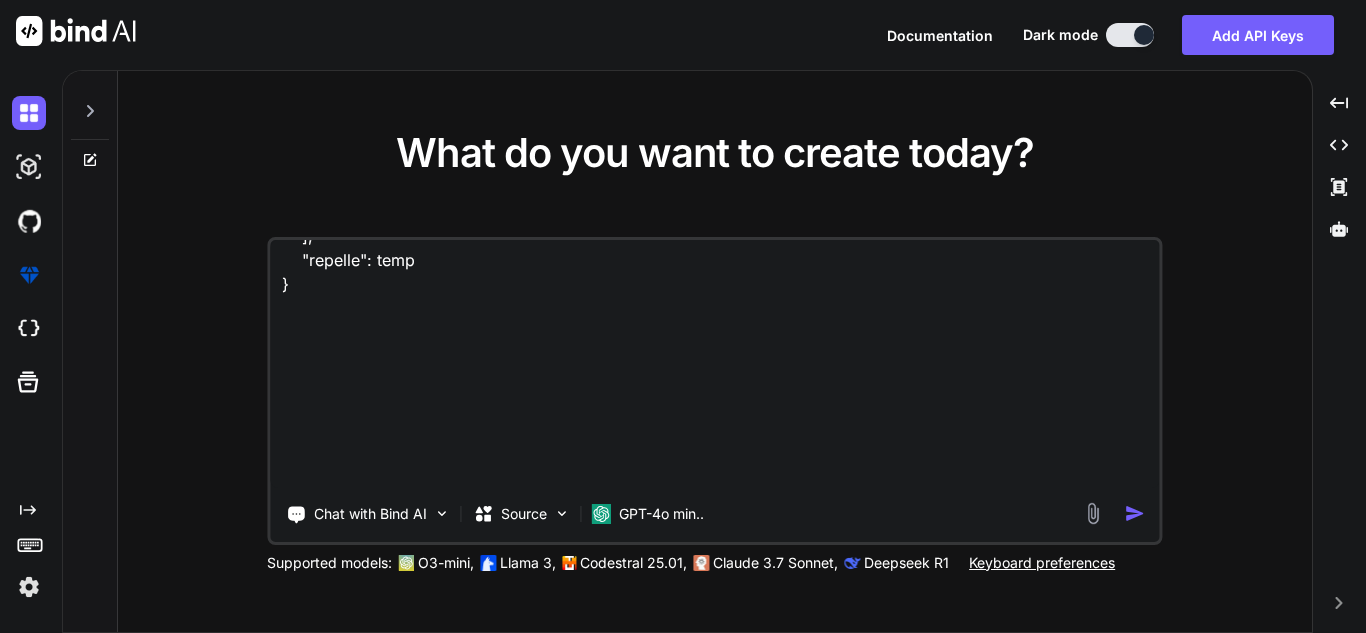 type on "x" 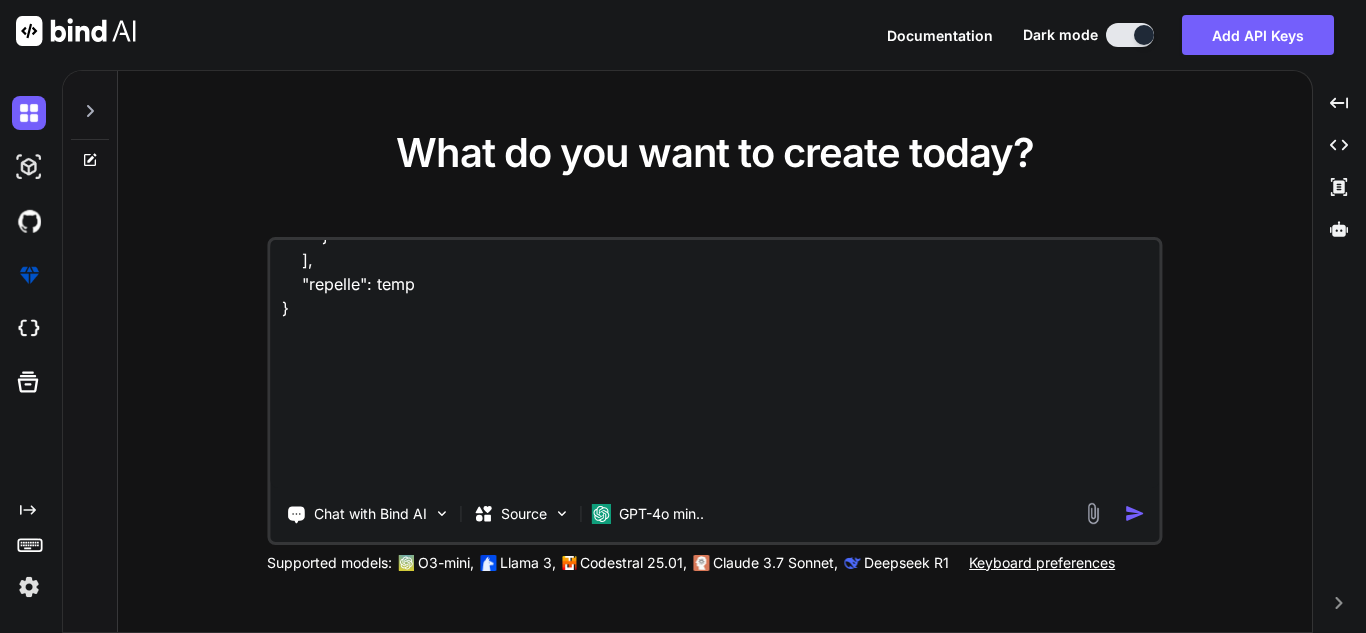 type on "x" 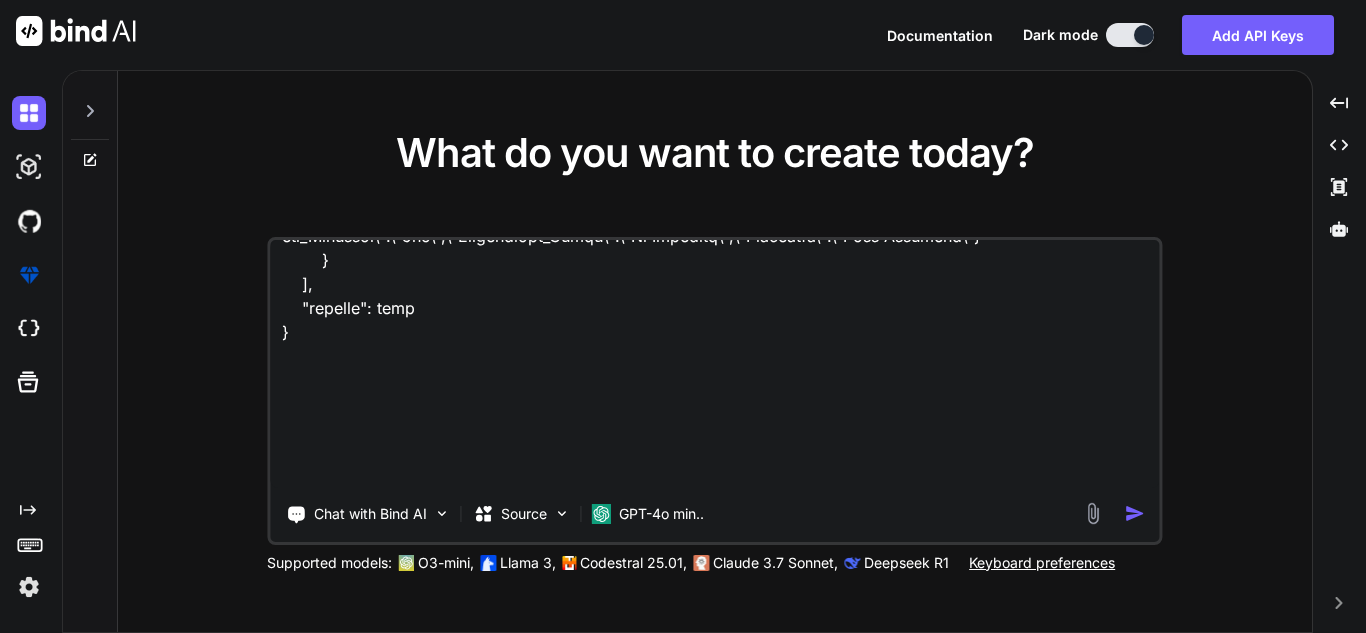 type on "x" 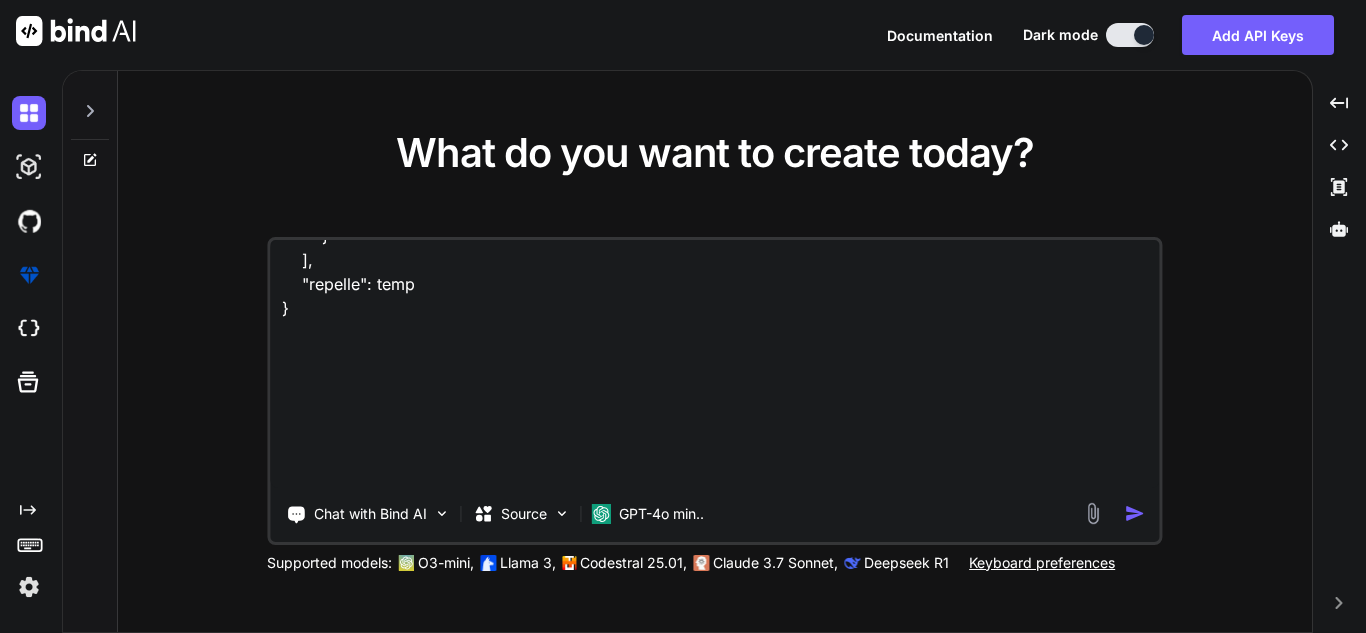 type on "x" 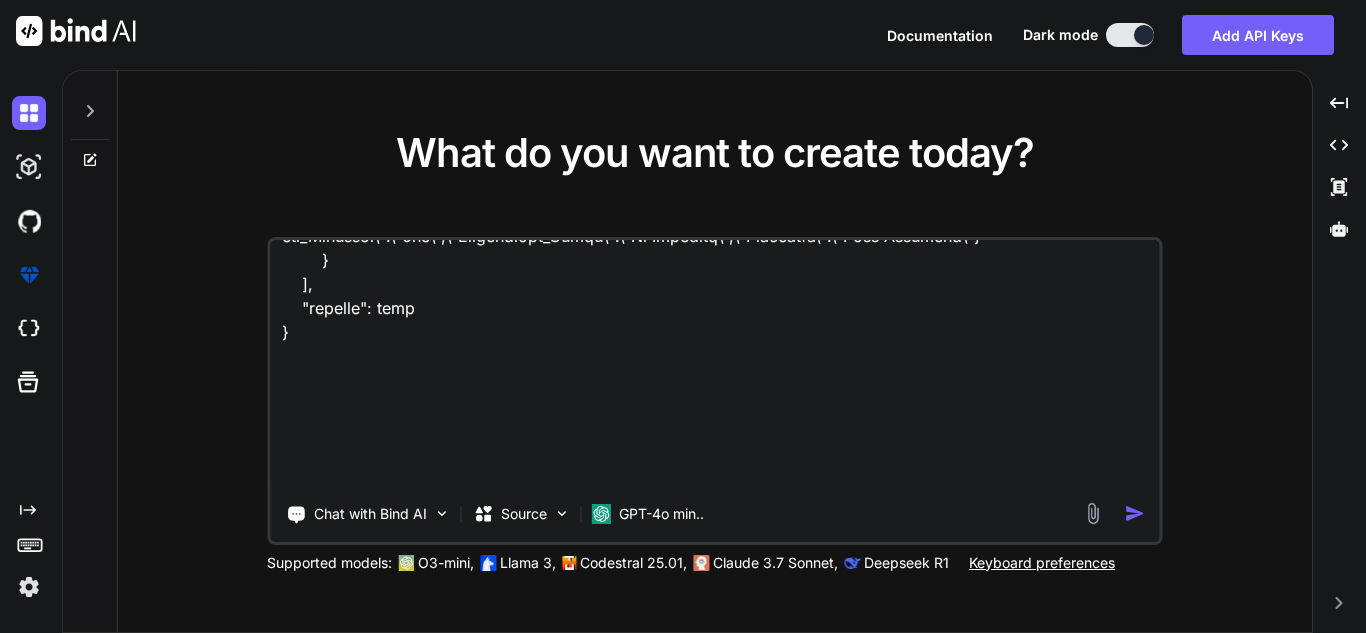 type on "x" 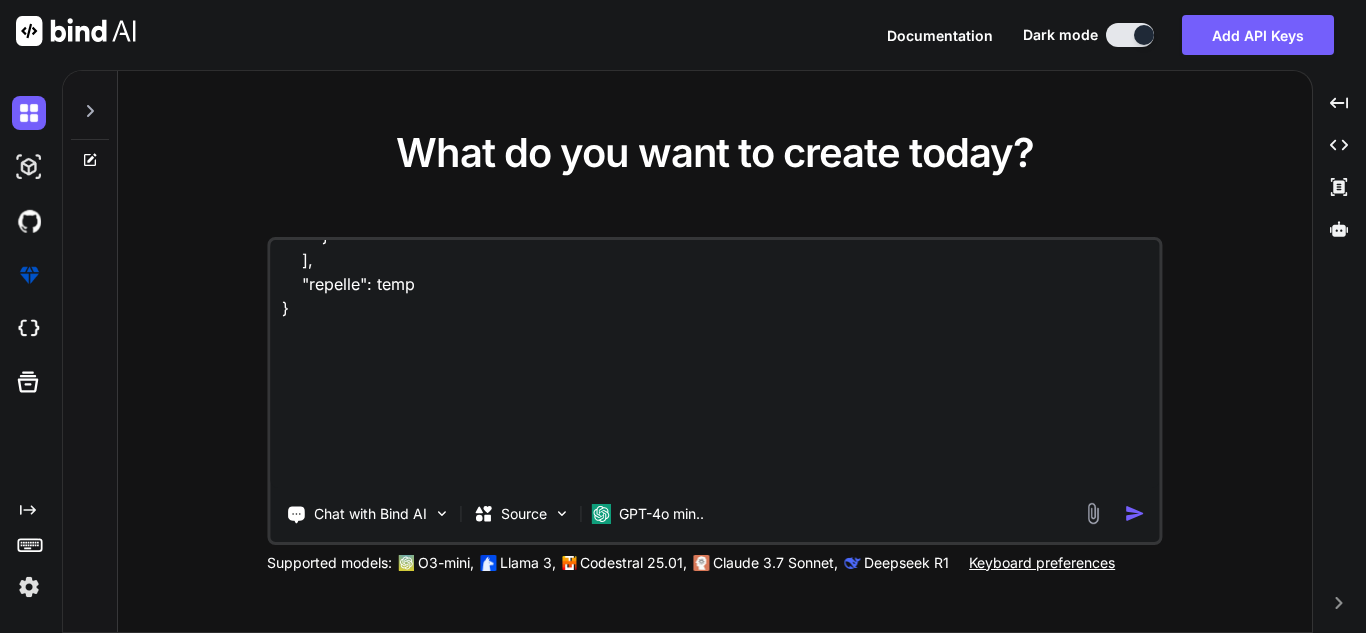 type on "{"ITEM_BUSINESS_KEYS":"{"ITEM_TYPE_ID":"MANUAL_FEASIBILITY","Chargeable_Distance":"1km","Not_Feasible_Reason":"xyz","DROP_MUX_IP":"[IP_ADDRESS]","ITEM_TARGET_RESPONSE_DATE":"2025-59-09 11:59:11","Nearest_POP_location":"infocity","ITEM_DESCRIPTION":"cnkjsd","NLD_Chargeable_Distance":"1km","POP_City":"[CITY]","Latency_requirement":"","NLD_Handover_Point":"point1","ITEM_SUB_TYPE":"FO_ISP_LEVEL_2","Modems":"","DROP_MUX_Uplink_Port":"port 1","FALLBACK_TO_OP_ID":"TTSL","POP_Longitude":"23.1346","POP_Pin_code":"382421","Feasibility_Name":"5867502081-ILL","MMC":"","CHANNEL_ID":"SYSTEM","Media":"Fiber","Internet_Gateway":"abc","ITEM_ID":"F-1852199785","Last_mile_bandwidth":"100Mbps","Dropping_Port_Available":"N","POP_Latitude":"20.5423","NLD_Aerial_Distance":"1km","ITEM_SLA_VALUE":40.0000000000,"ITEM_LOGGED":"114095@example.com","Feasibility_Status":"Manual Workflow..."}" 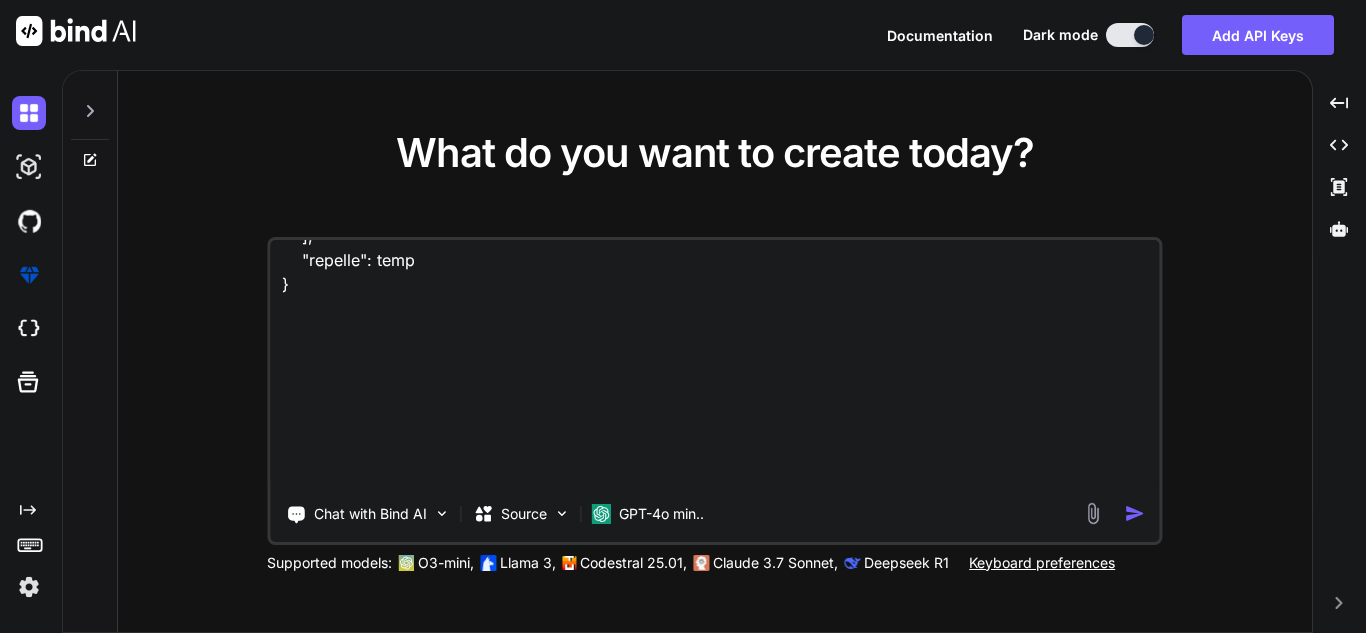 type on "x" 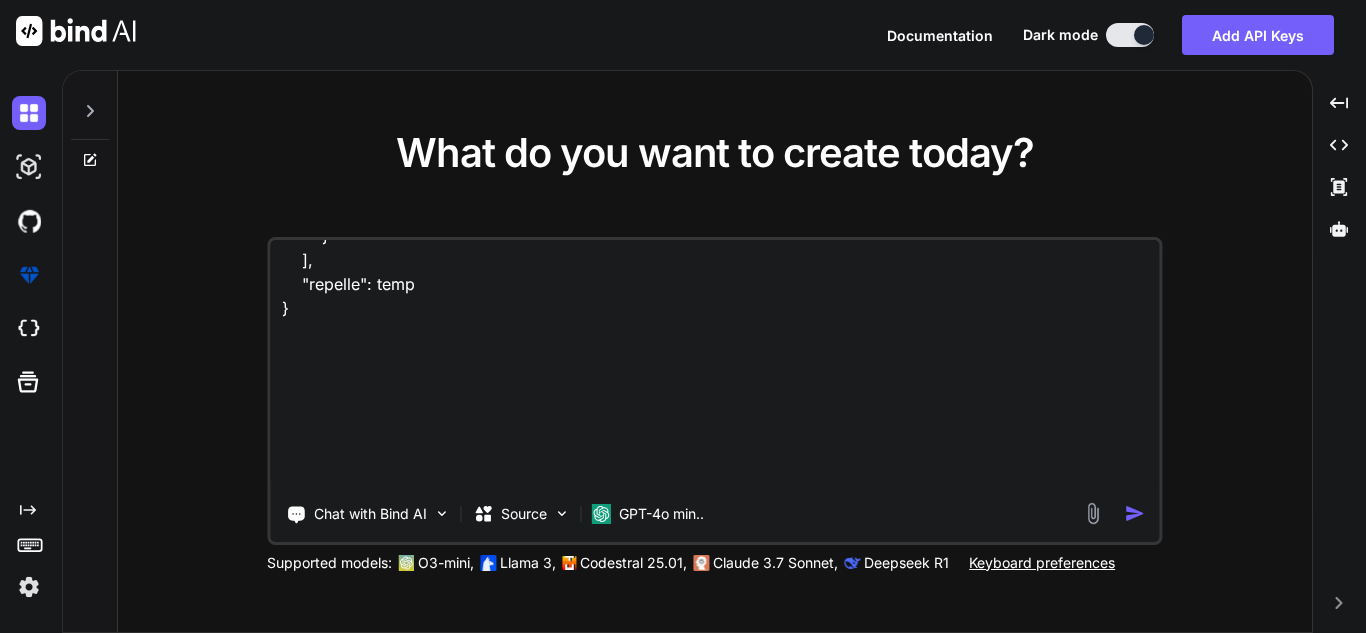 type on "x" 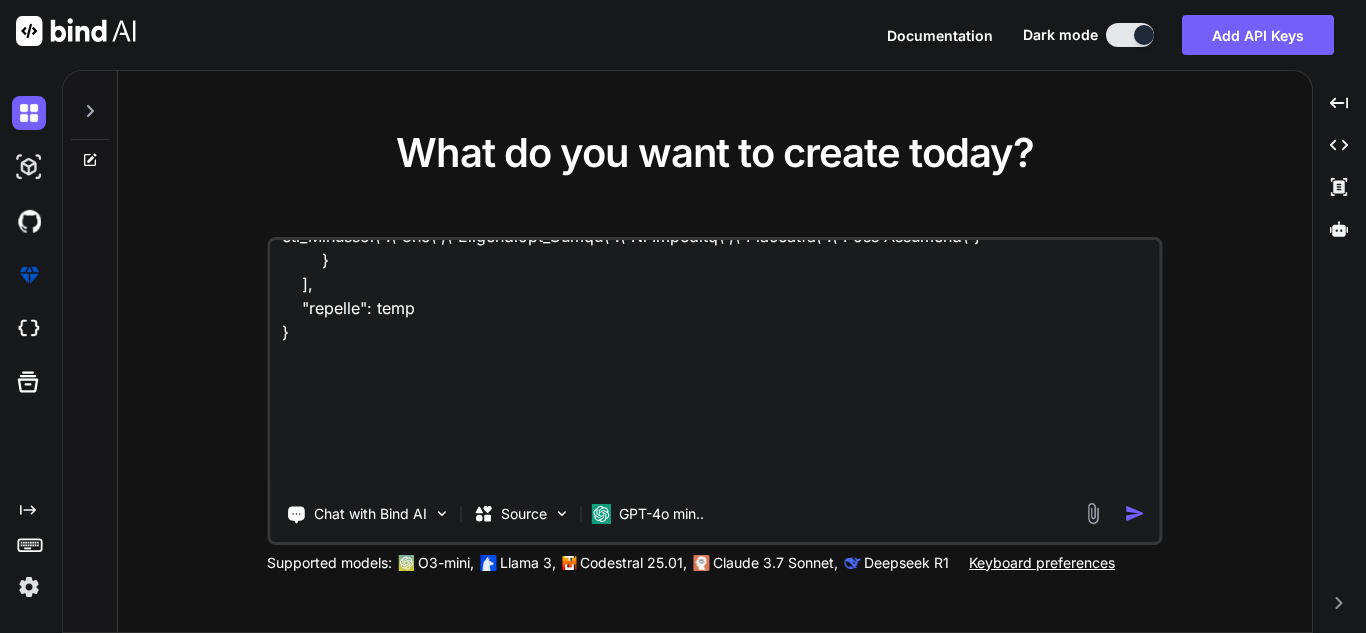 type on "x" 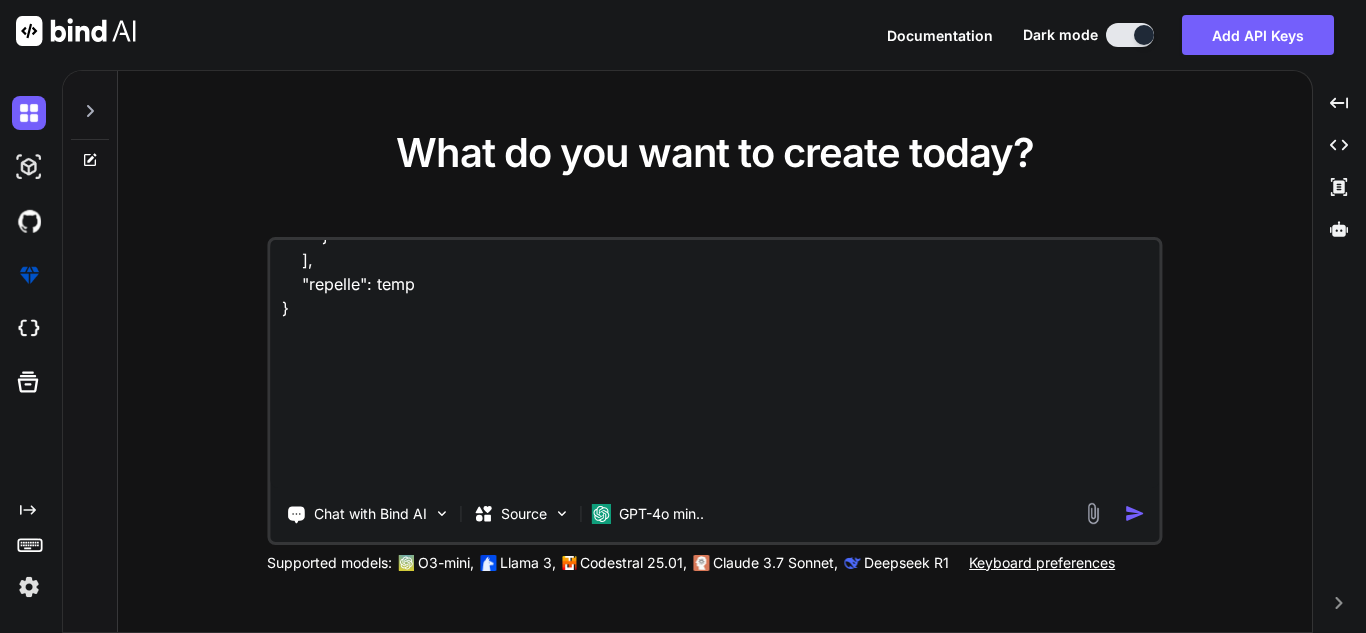 type on "x" 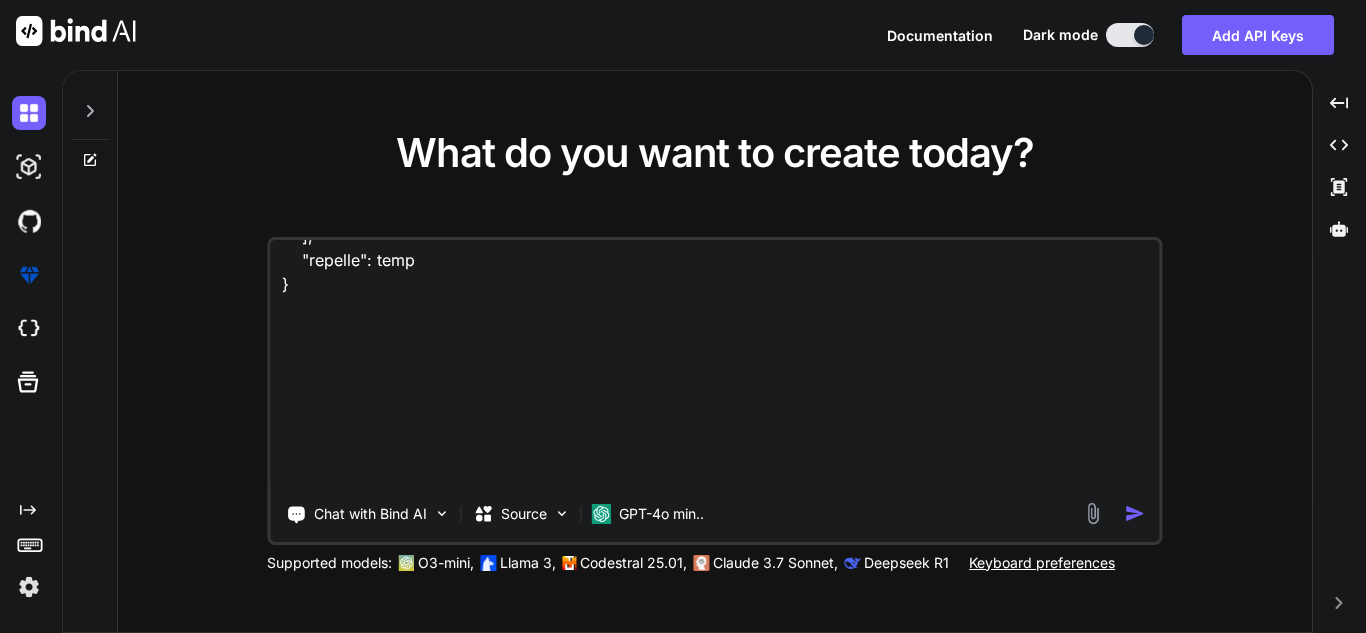 type on "x" 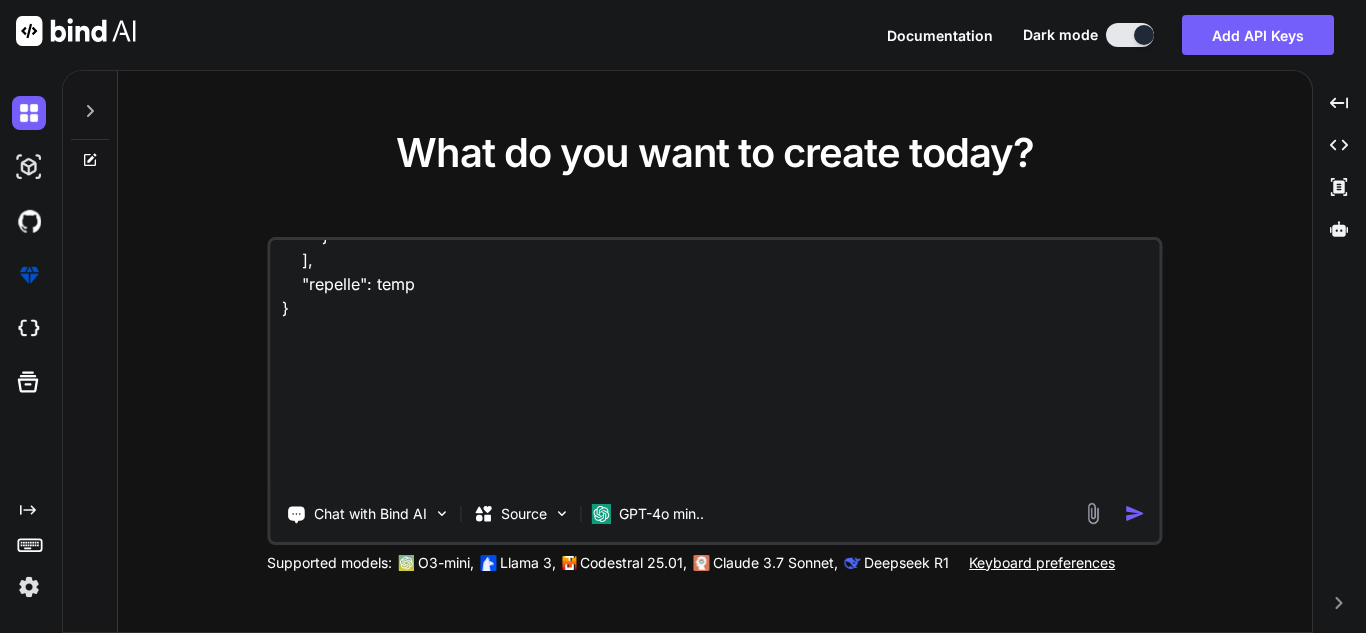 type on "x" 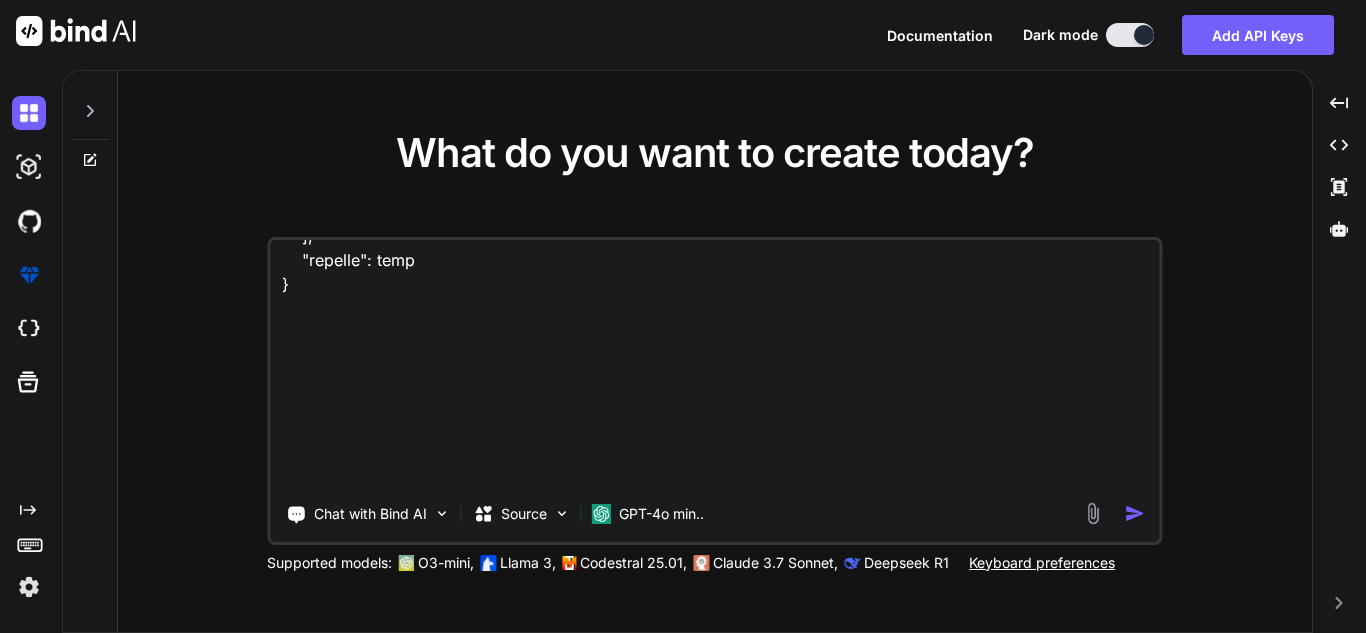 type on "x" 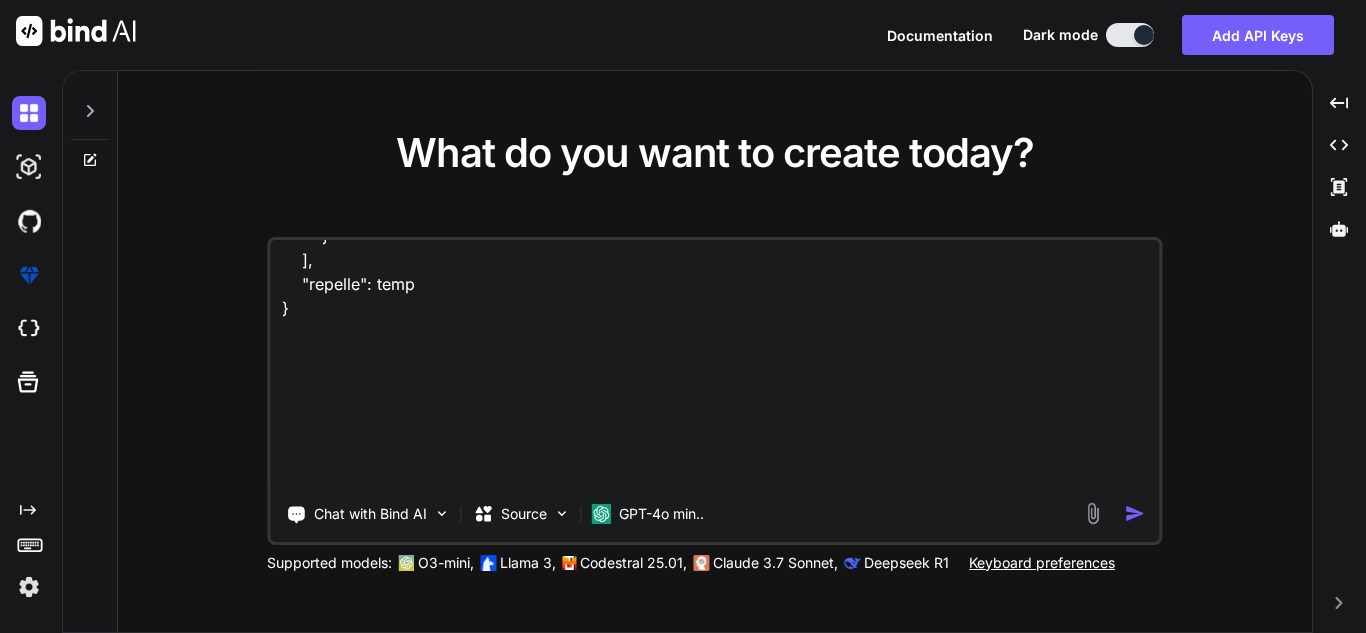 type on "x" 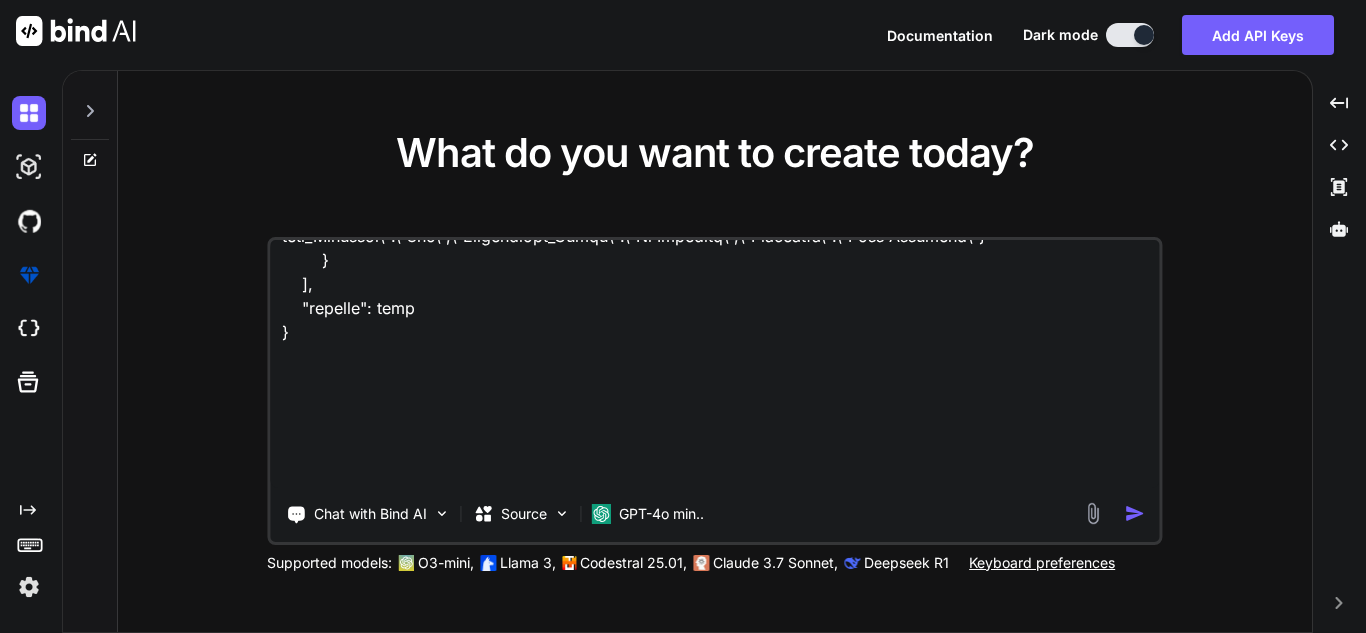 type on "{"ITEM_BUSINESS_KEYS":"{"ITEM_TYPE_ID":"MANUAL_FEASIBILITY","Chargeable_Distance":"1km","Not_Feasible_Reason":"xyz","DROP_MUX_IP":"[IP_ADDRESS]","ITEM_TARGET_RESPONSE_DATE":"2025-59-09 11:59:11","Nearest_POP_location":"infocity","ITEM_DESCRIPTION":"cnkjsd","NLD_Chargeable_Distance":"1km","POP_City":"[CITY]","Latency_requirement":"","NLD_Handover_Point":"point1","ITEM_SUB_TYPE":"FO_ISP_LEVEL_2","Modems":"","DROP_MUX_Uplink_Port":"port 1","FALLBACK_TO_OP_ID":"TTSL","POP_Longitude":"23.1346","POP_Pin_code":"382421","Feasibility_Name":"5867502081-ILL","MMC":"","CHANNEL_ID":"SYSTEM","Media":"Fiber","Internet_Gateway":"abc","ITEM_ID":"F-1852199785","Last_mile_bandwidth":"100Mbps","Dropping_Port_Available":"N","POP_Latitude":"20.5423","NLD_Aerial_Distance":"1km","ITEM_SLA_VALUE":40.0000000000,"ITEM_LOGGED":"114095@example.com","Feasibility_Status":"Manual Workflow..."}" 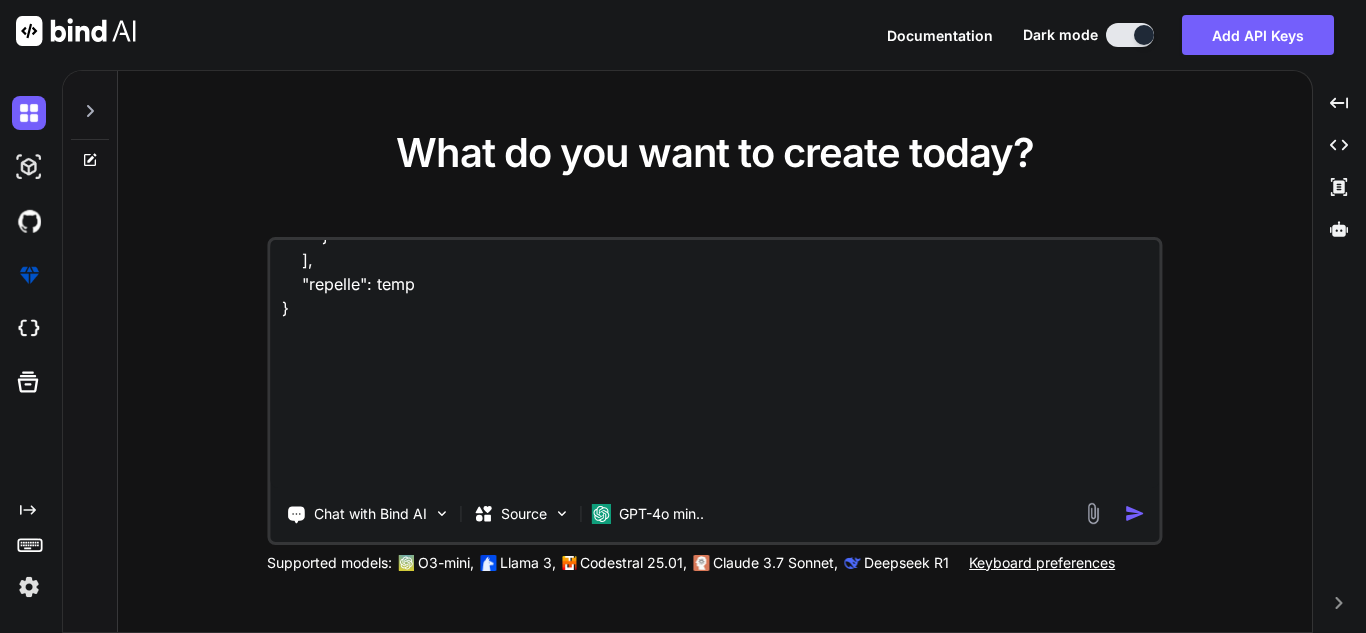 type on "x" 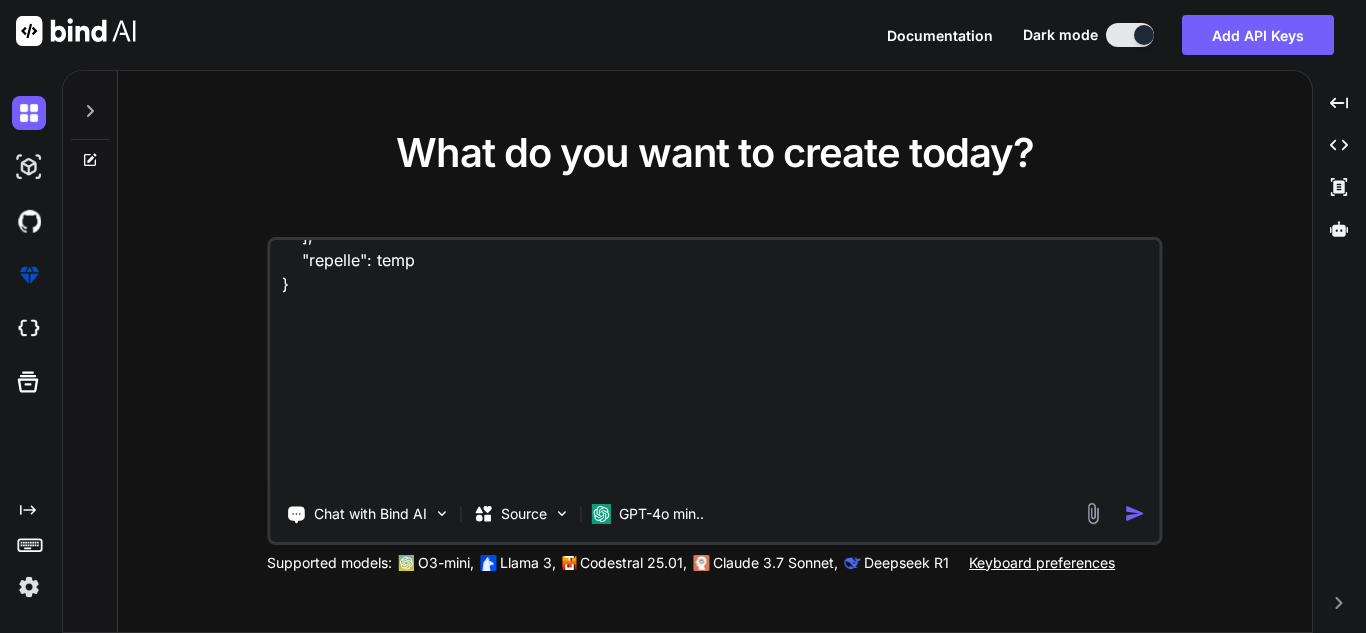 type on "x" 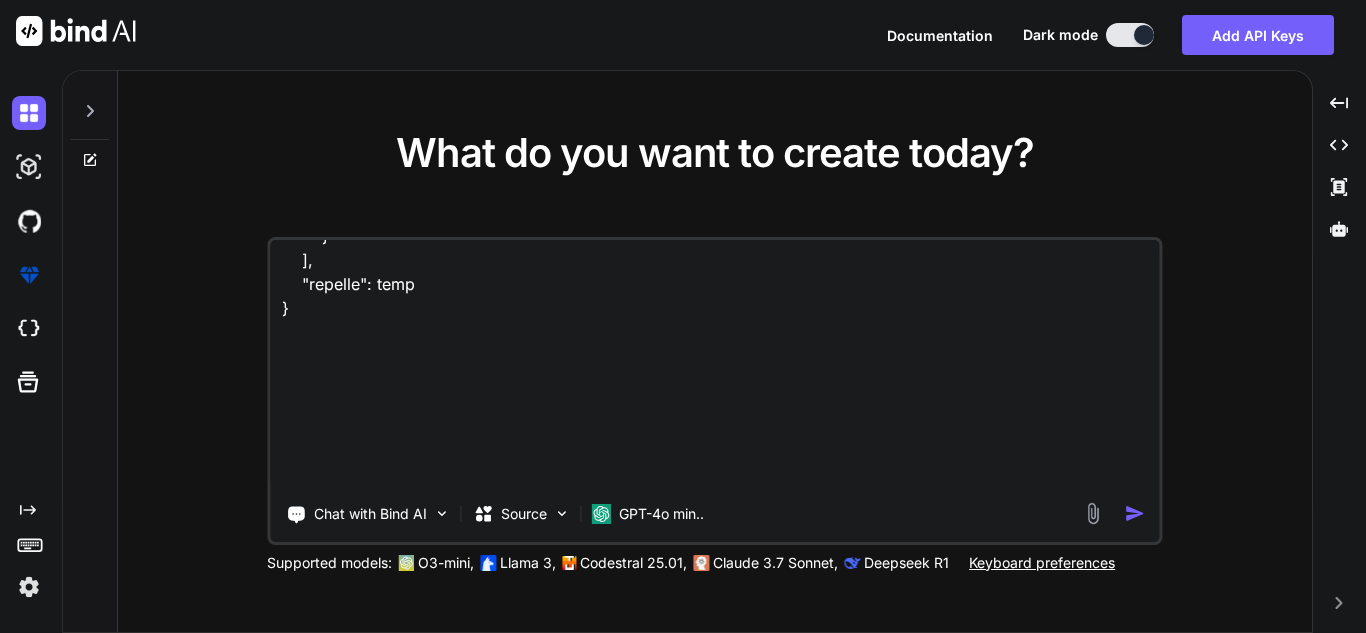 type on "{"ITEM_BUSINESS_KEYS":"{"ITEM_TYPE_ID":"MANUAL_FEASIBILITY","Chargeable_Distance":"1km","Not_Feasible_Reason":"xyz","DROP_MUX_IP":"[IP_ADDRESS]","ITEM_TARGET_RESPONSE_DATE":"2025-59-09 11:59:11","Nearest_POP_location":"infocity","ITEM_DESCRIPTION":"cnkjsd","NLD_Chargeable_Distance":"1km","POP_City":"[CITY]","Latency_requirement":"","NLD_Handover_Point":"point1","ITEM_SUB_TYPE":"FO_ISP_LEVEL_2","Modems":"","DROP_MUX_Uplink_Port":"port 1","FALLBACK_TO_OP_ID":"TTSL","POP_Longitude":"23.1346","POP_Pin_code":"382421","Feasibility_Name":"5867502081-ILL","MMC":"","CHANNEL_ID":"SYSTEM","Media":"Fiber","Internet_Gateway":"abc","ITEM_ID":"F-1852199785","Last_mile_bandwidth":"100Mbps","Dropping_Port_Available":"N","POP_Latitude":"20.5423","NLD_Aerial_Distance":"1km","ITEM_SLA_VALUE":40.0000000000,"ITEM_LOGGED":"114095@example.com","Feasibility_Status":"Manual Workflow..."}" 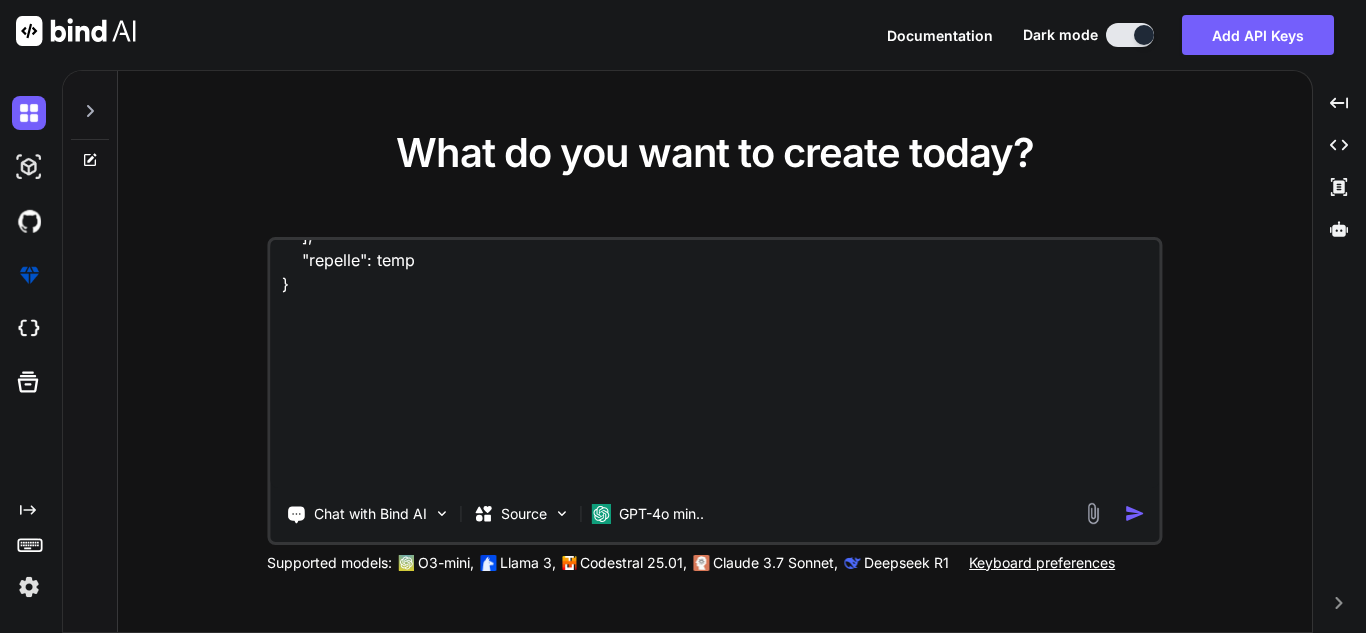 type on "x" 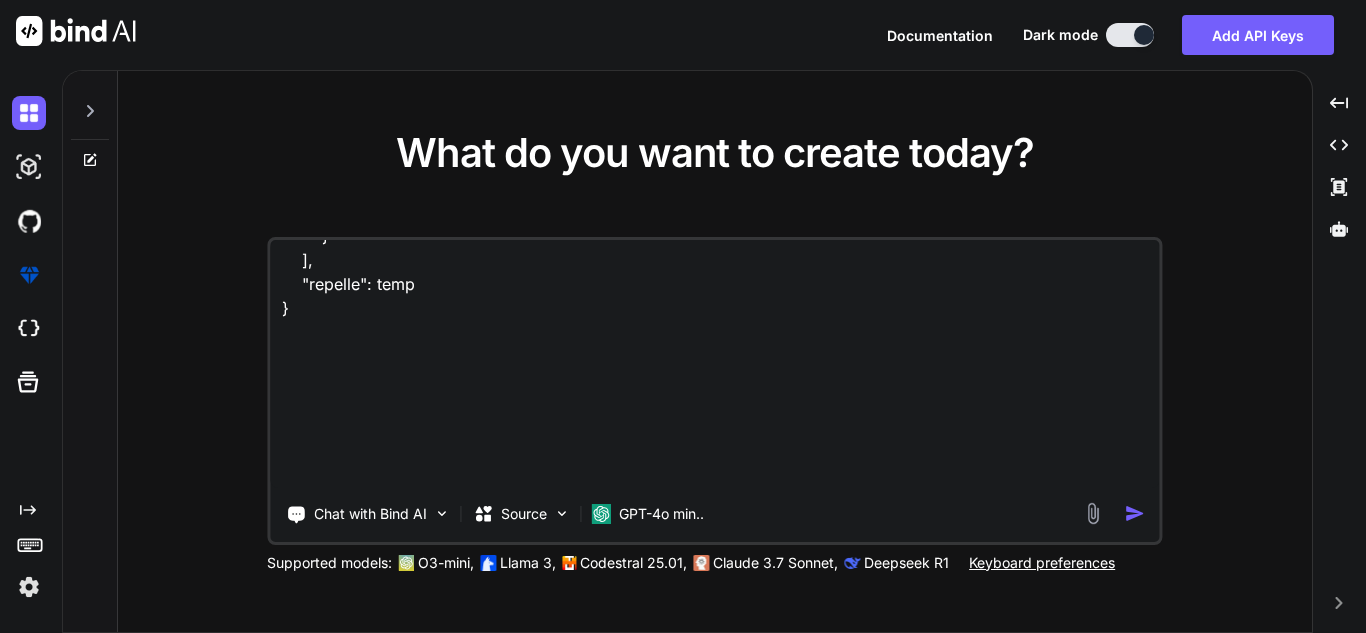 scroll, scrollTop: 7275, scrollLeft: 0, axis: vertical 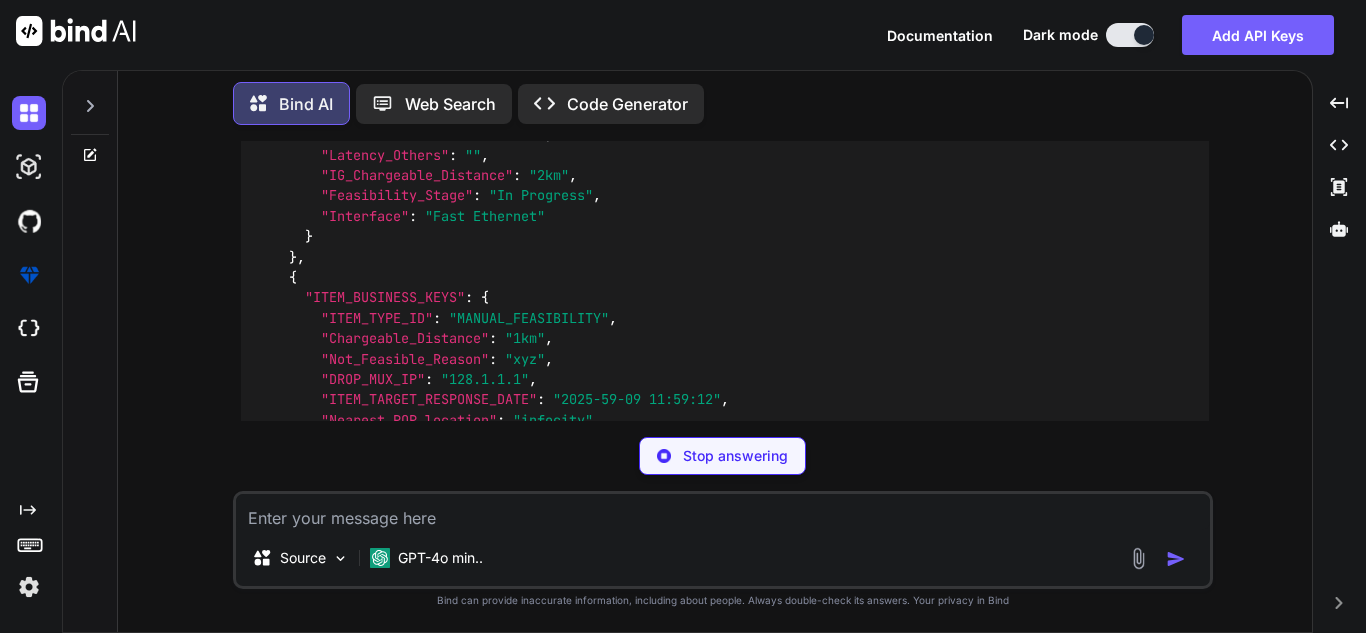 click on "{
"data" :   [
{
"ITEM_BUSINESS_KEYS" :   {
"ITEM_TYPE_ID" :   "MANUAL_FEASIBILITY" ,
"Chargeable_Distance" :   "1km" ,
"Not_Feasible_Reason" :   "xyz" ,
"DROP_MUX_IP" :   "[IP_ADDRESS]" ,
"ITEM_TARGET_RESPONSE_DATE" :   "2025-59-09 11:59:11" ,
"Nearest_POP_location" :   "infocity" ,
"ITEM_DESCRIPTION" :   "cnkjsd" ,
"NLD_Chargeable_Distance" :   "1km" ,
"POP_City" :   "[CITY]" ,
"Latency_requirement" :   "" ,
"NLD_Handover_Point" :   "point1" ,
"ITEM_SUB_TYPE" :   "FO_ISP_LEVEL_2" ,
"Modems" :   "" ,
"DROP_MUX_Uplink_Port" :   "port 1" ,
"FALLBACK_TO_OP_ID" :   "TTSL" ,
"POP_Longitude" :   "23.1346" ,
"POP_Pin_code" :   "382421" ,
"Feasibility_Name" :   "5867502081-ILL" ,
"MMC" :   "" ,
"CHANNEL_ID" :   "SYSTEM" ,
"Media" :   "Fiber" ,
"Internet_Gateway" :   "abc" :" at bounding box center [725, 1644] 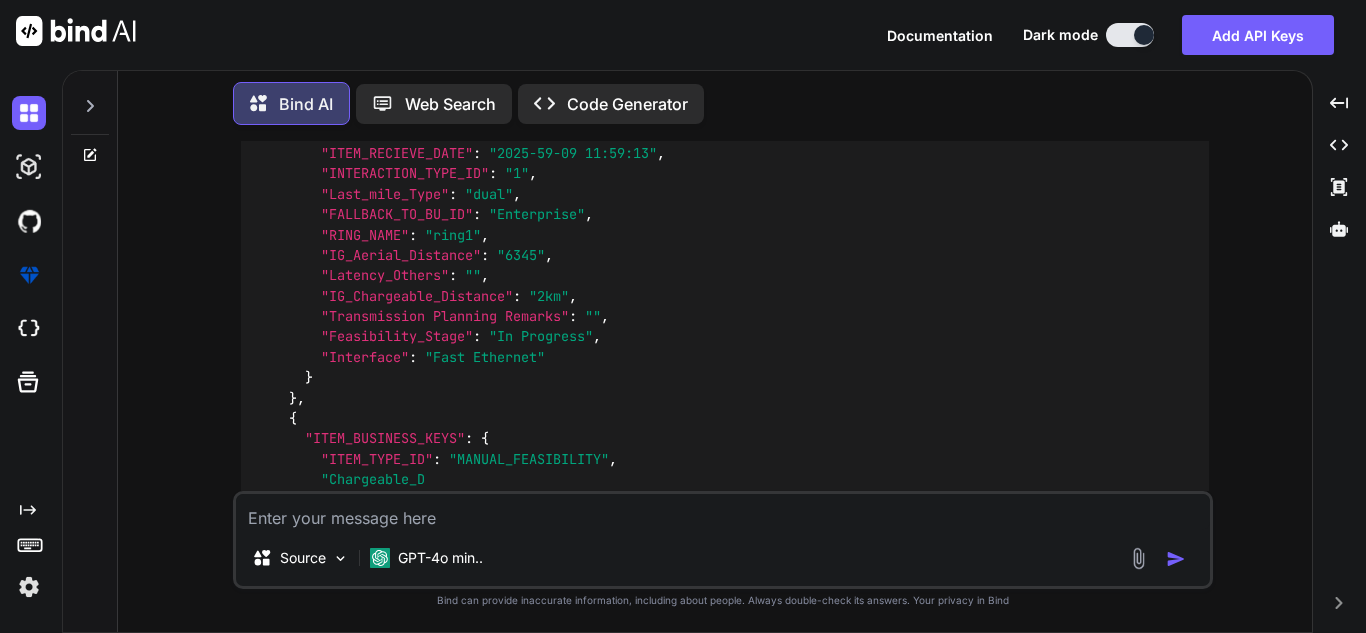 scroll, scrollTop: 12081, scrollLeft: 0, axis: vertical 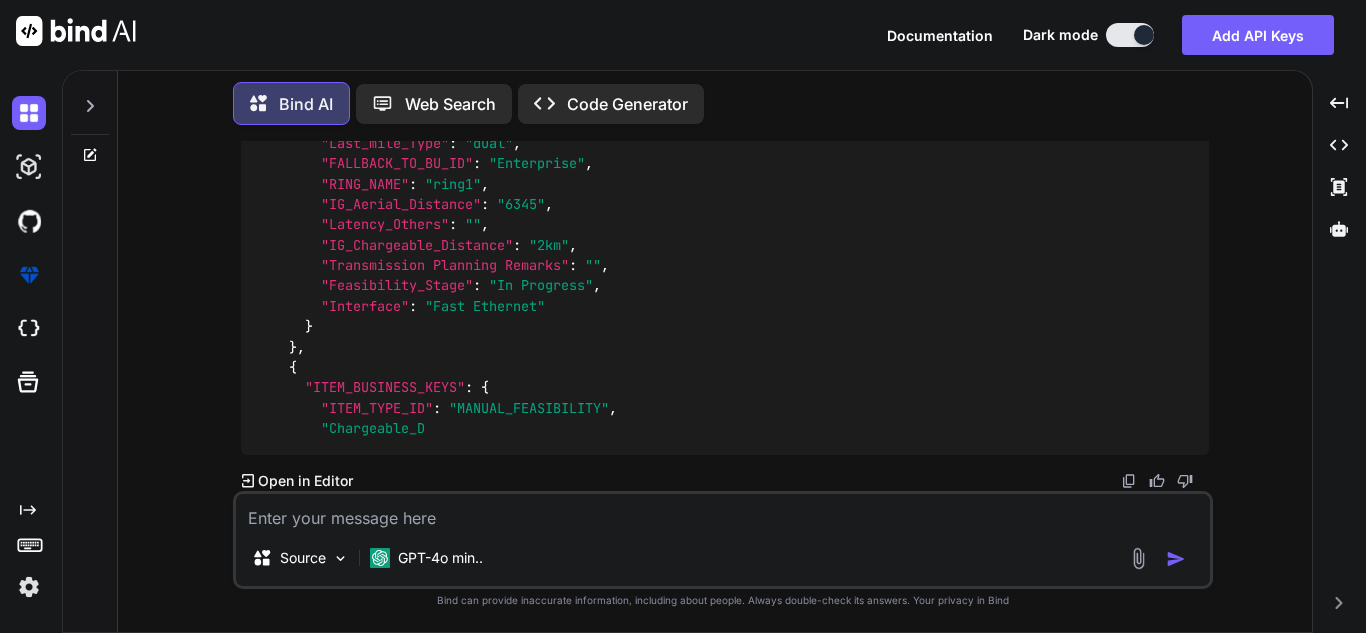 click at bounding box center [723, 512] 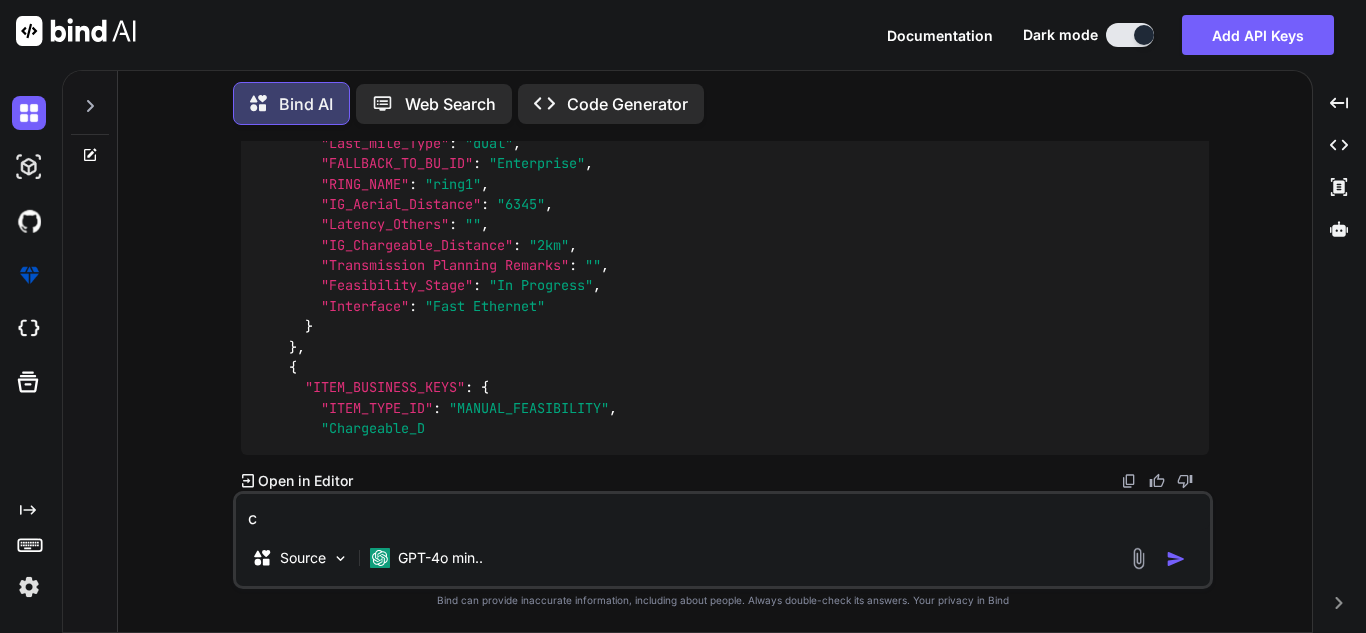 type on "x" 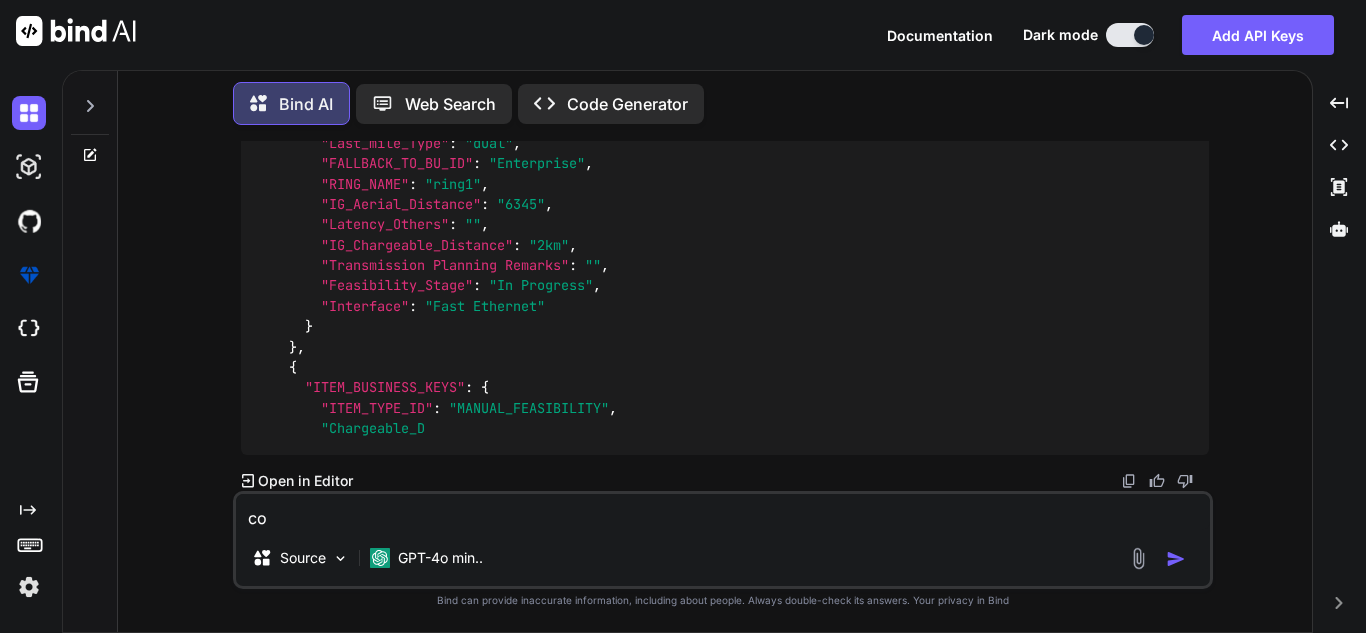 type on "x" 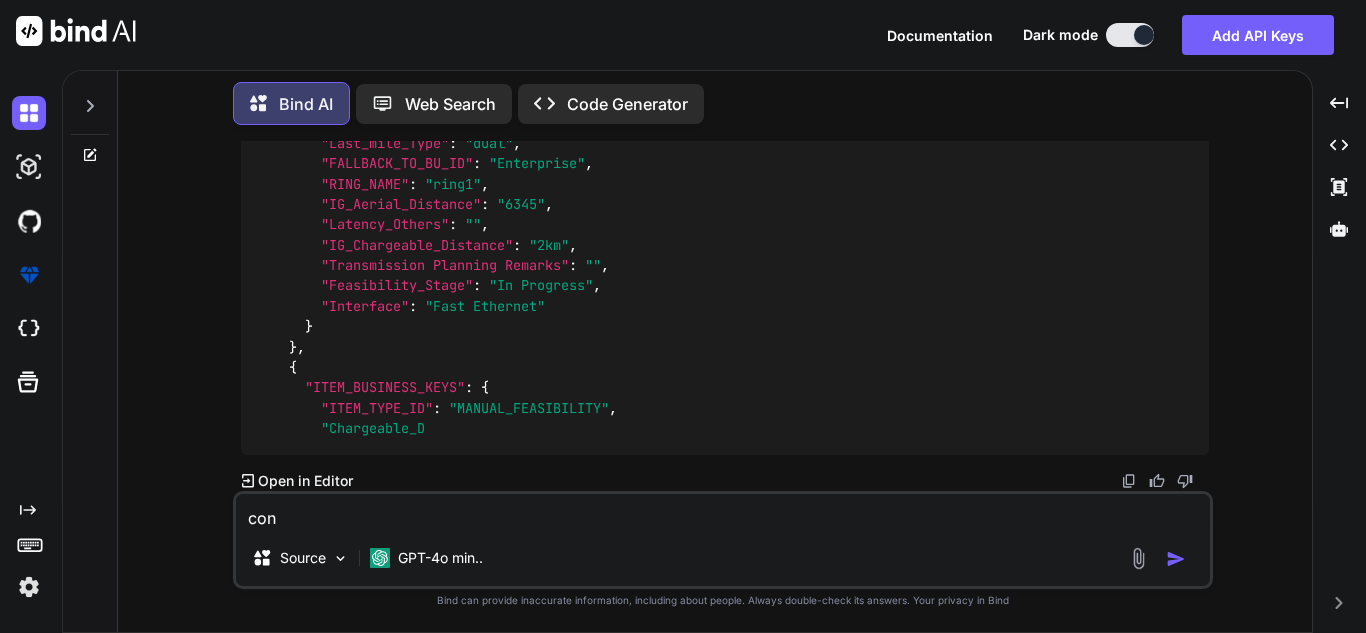 type on "x" 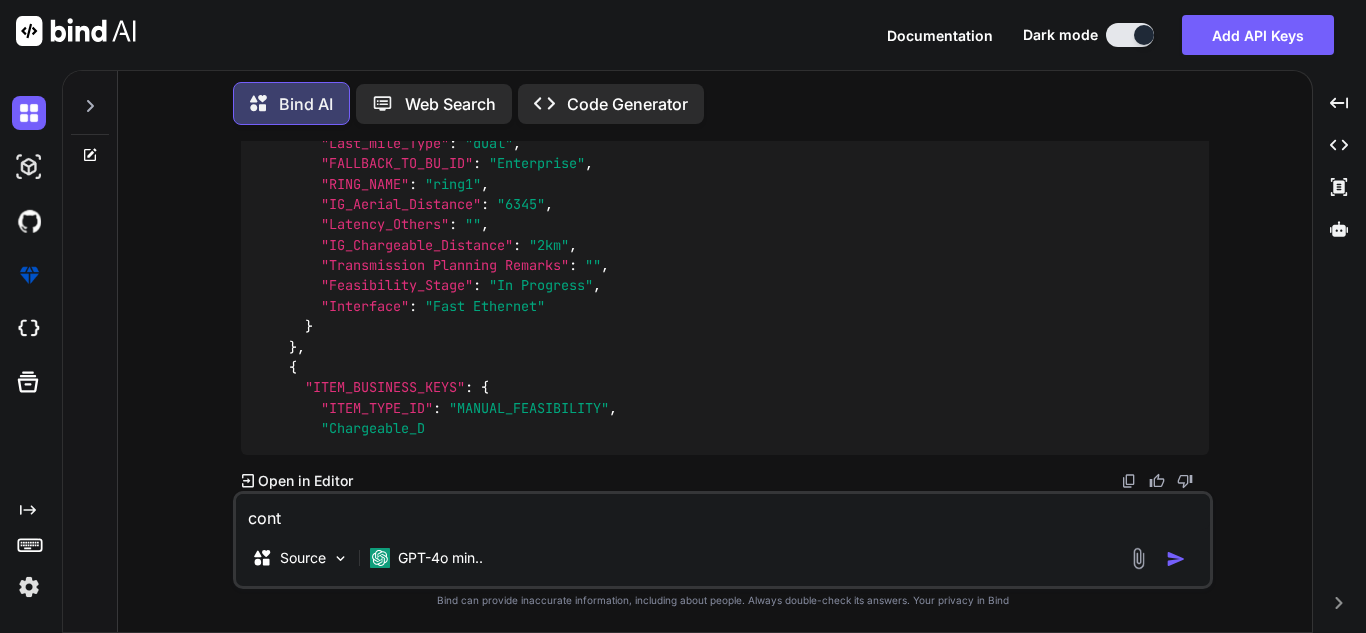 type on "x" 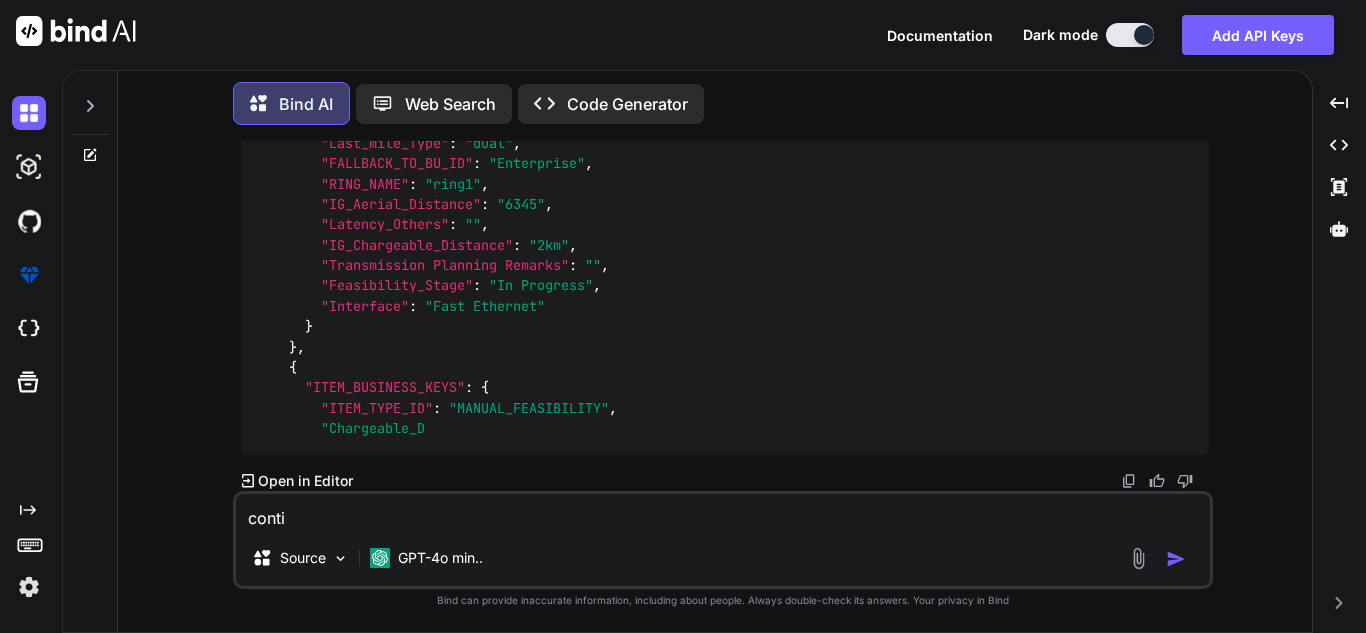 type on "x" 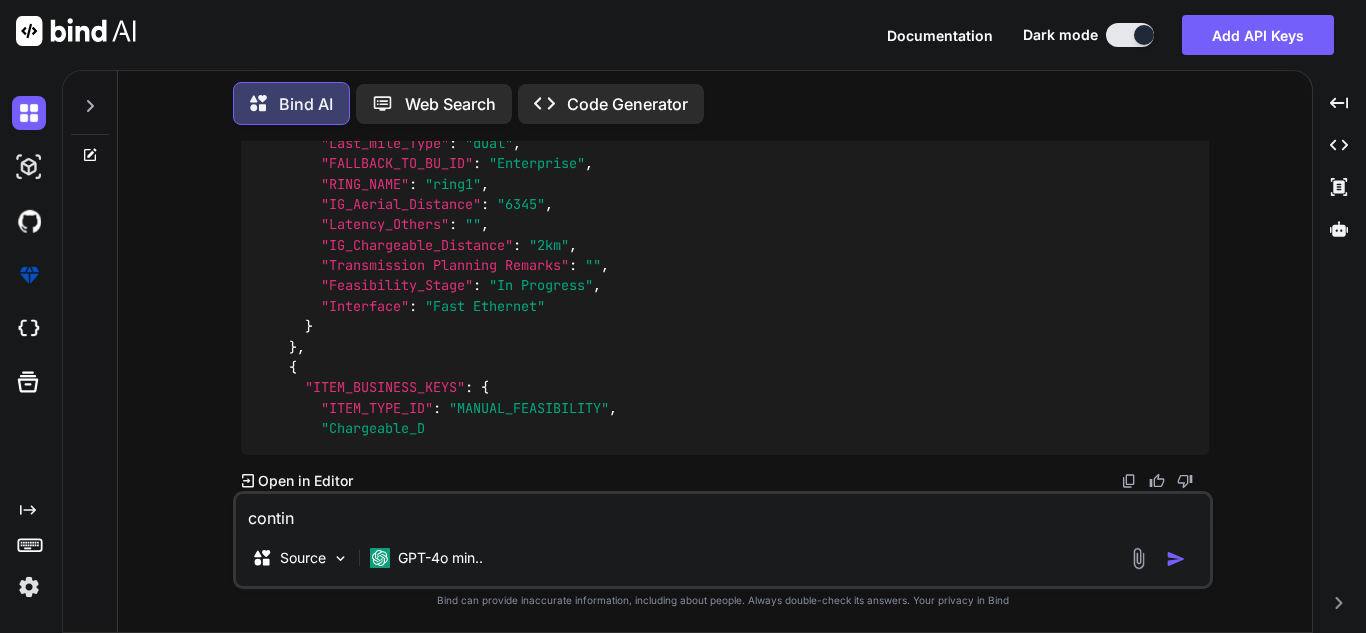 type on "x" 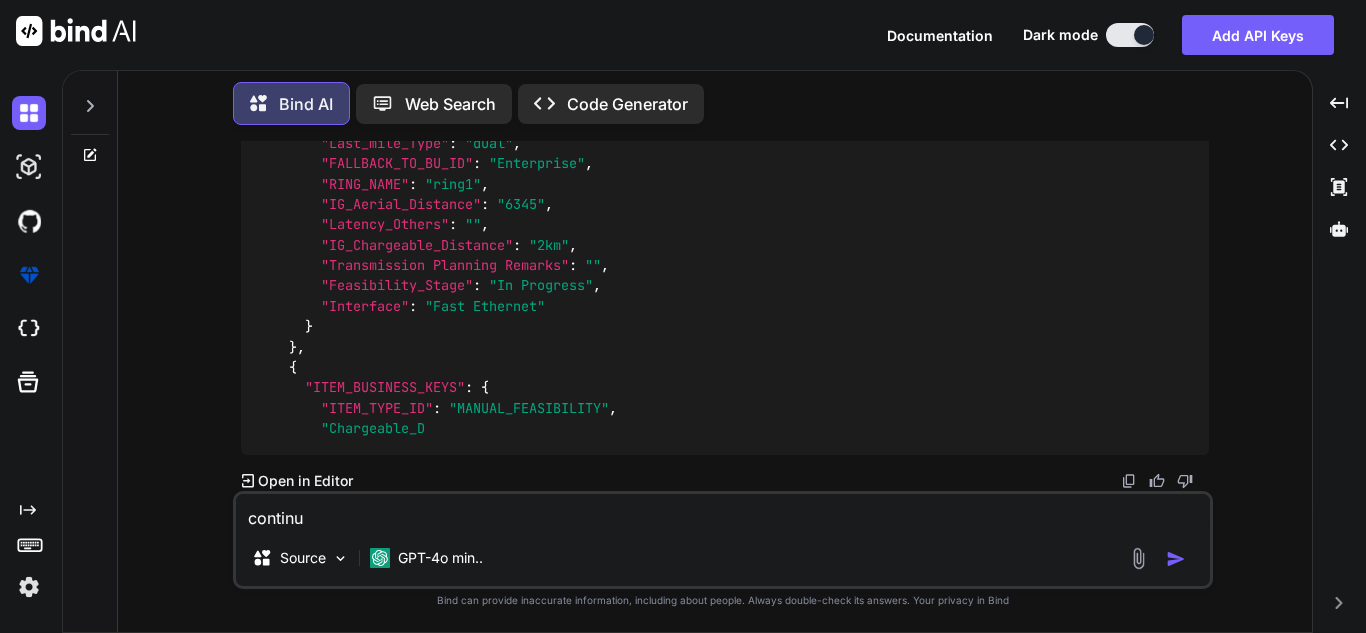 type on "x" 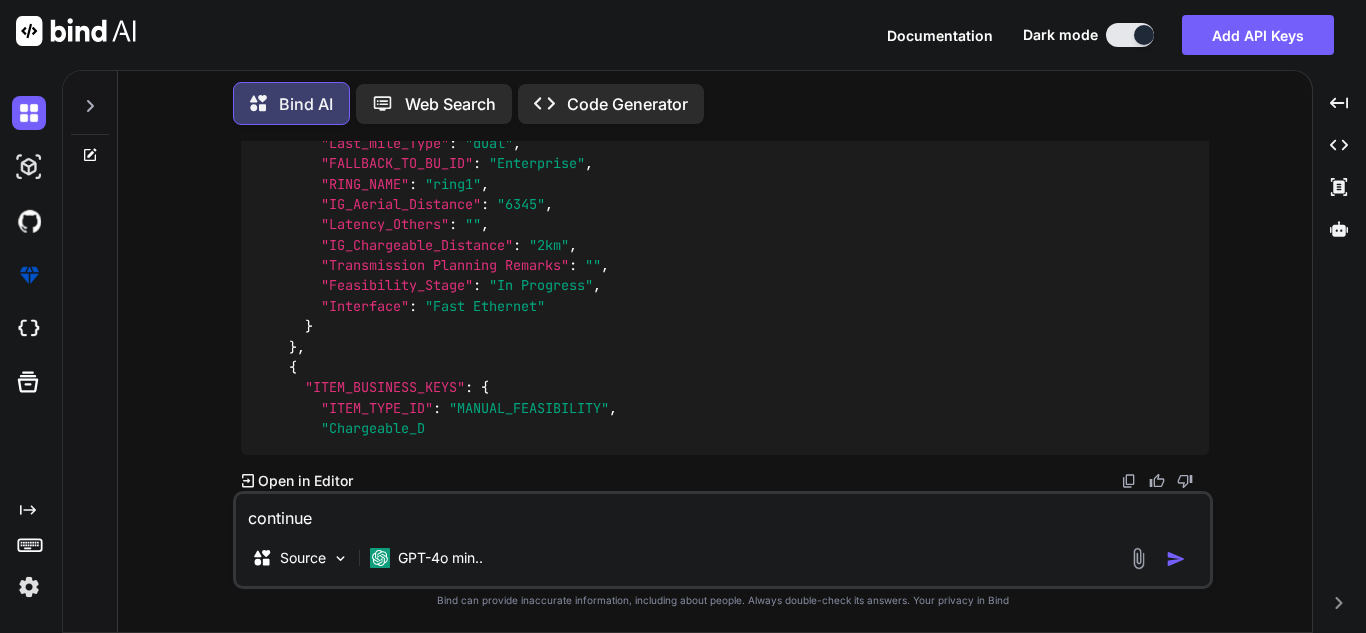 type on "x" 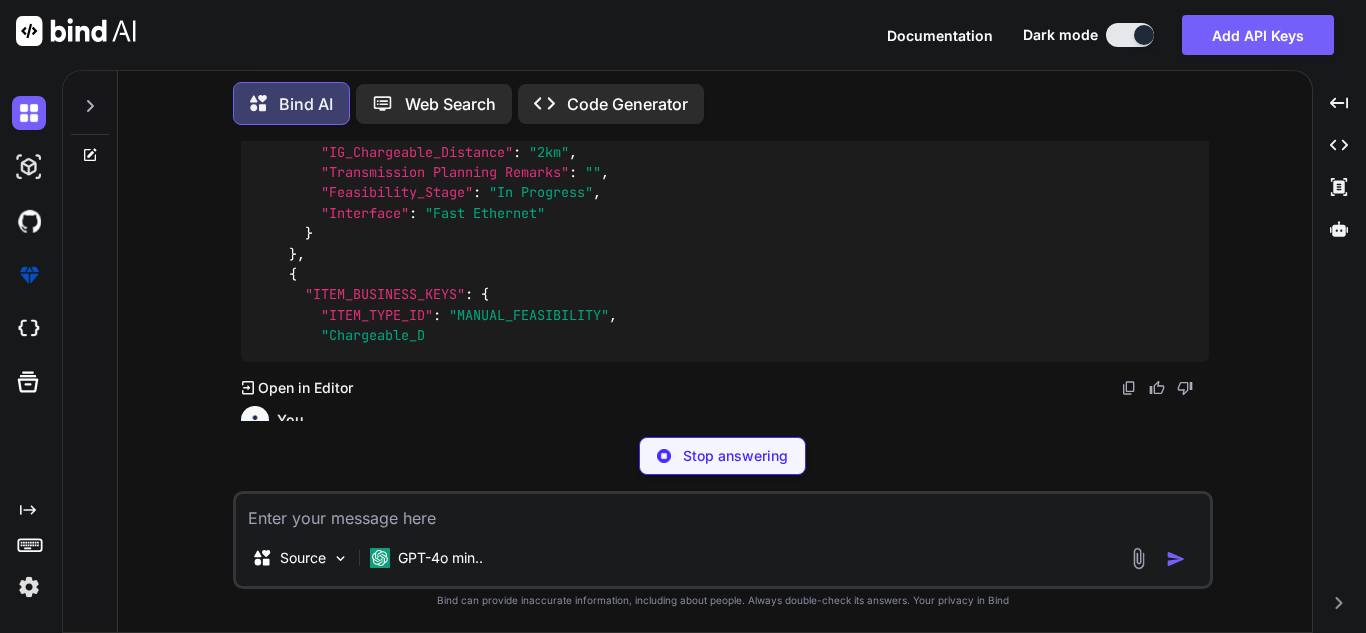 scroll, scrollTop: 12126, scrollLeft: 0, axis: vertical 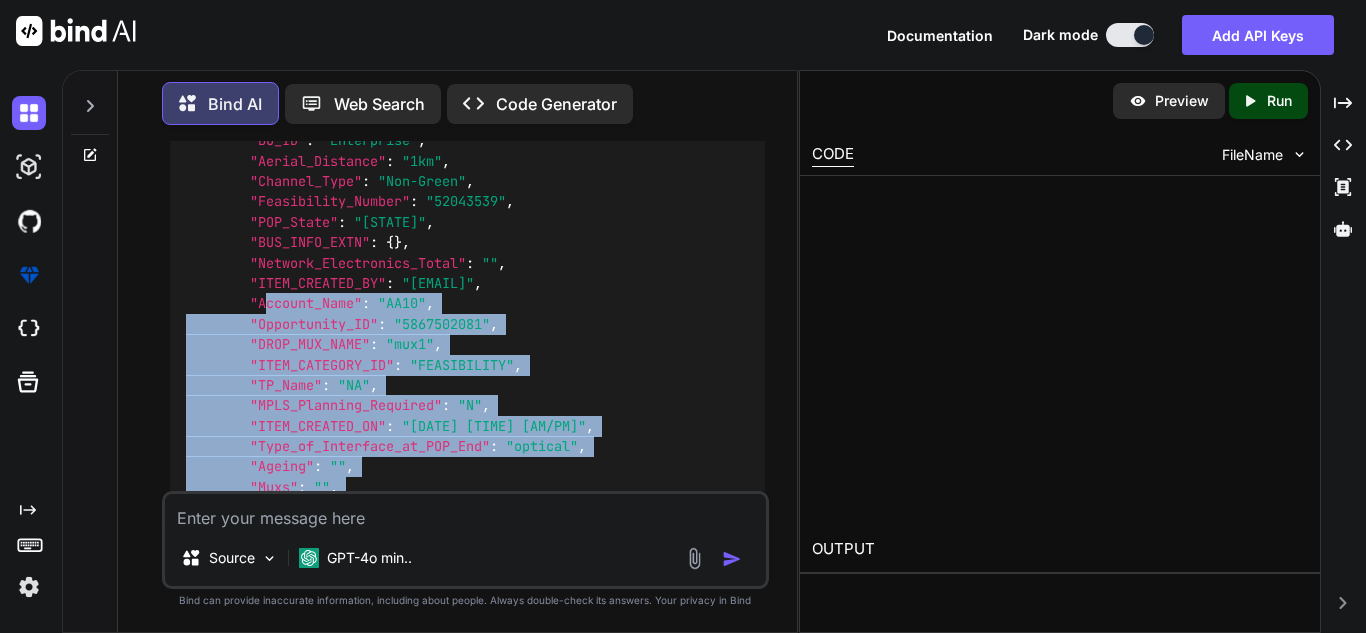 type on "x" 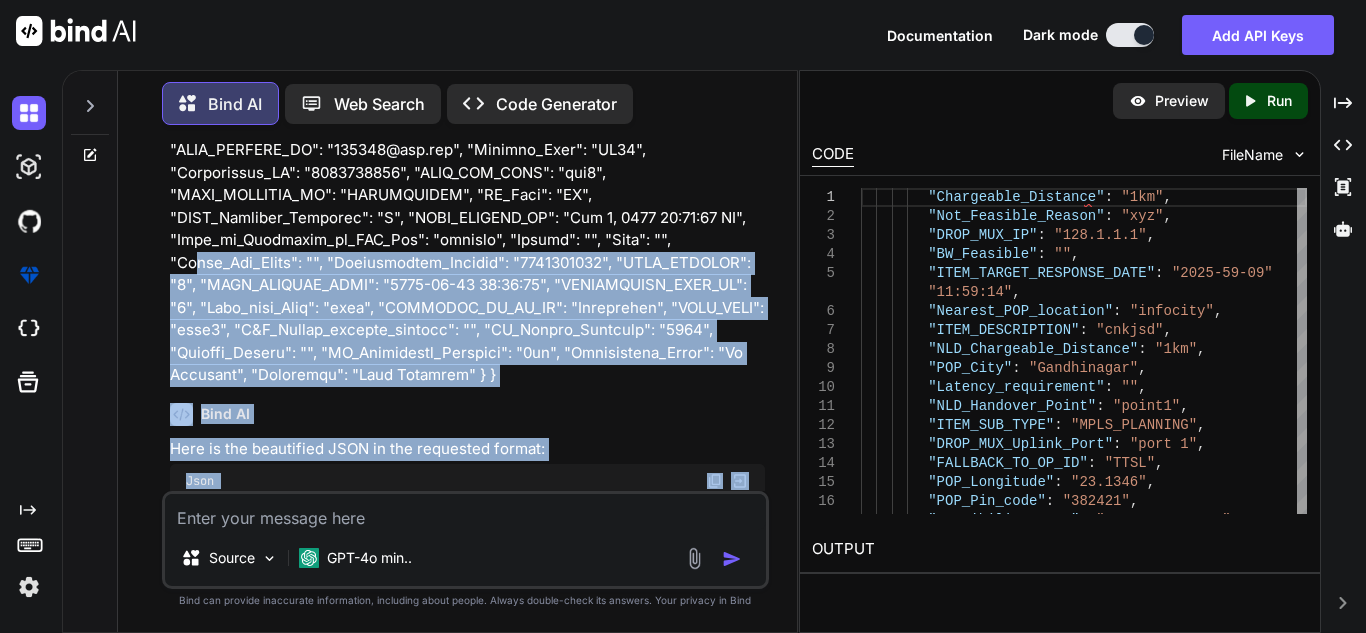 scroll, scrollTop: 6784, scrollLeft: 0, axis: vertical 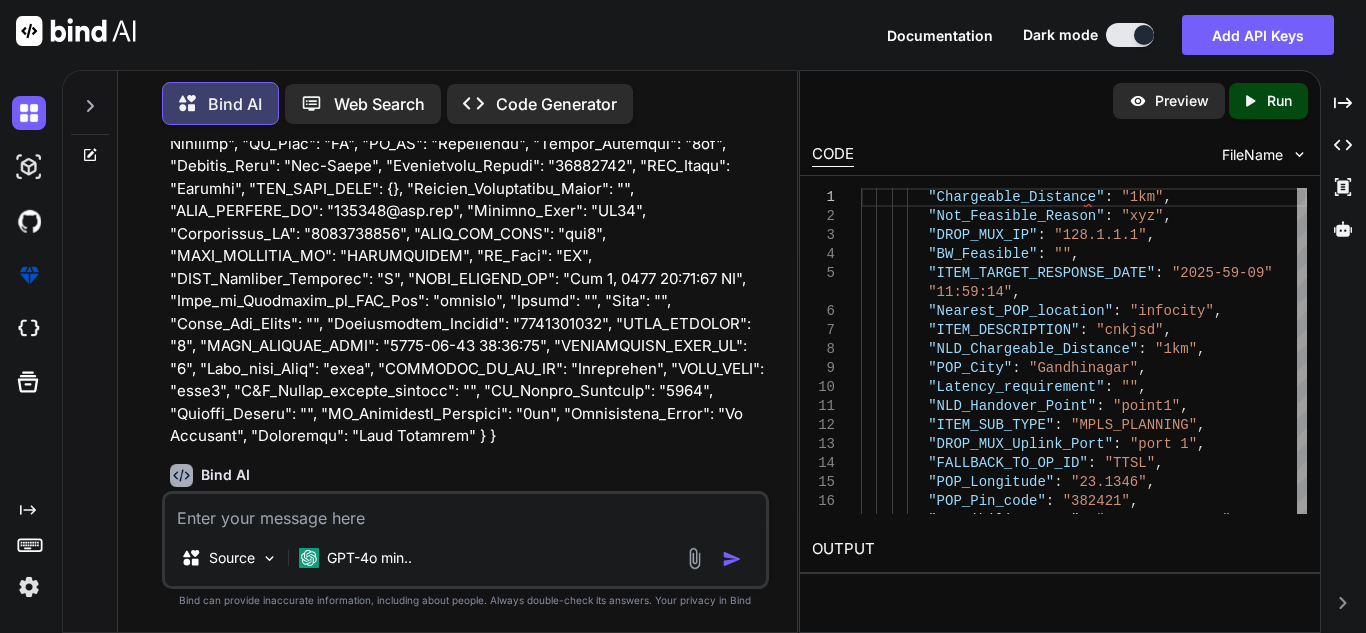 drag, startPoint x: 318, startPoint y: 302, endPoint x: 181, endPoint y: 463, distance: 211.4001 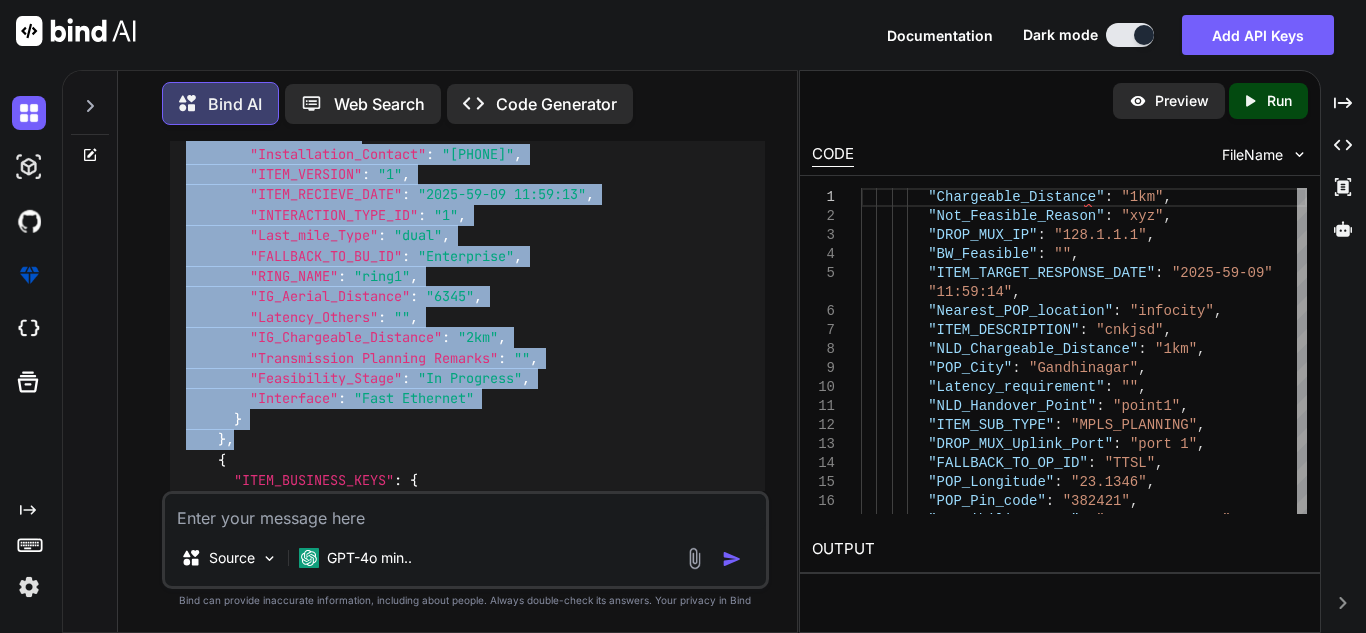 scroll, scrollTop: 14576, scrollLeft: 0, axis: vertical 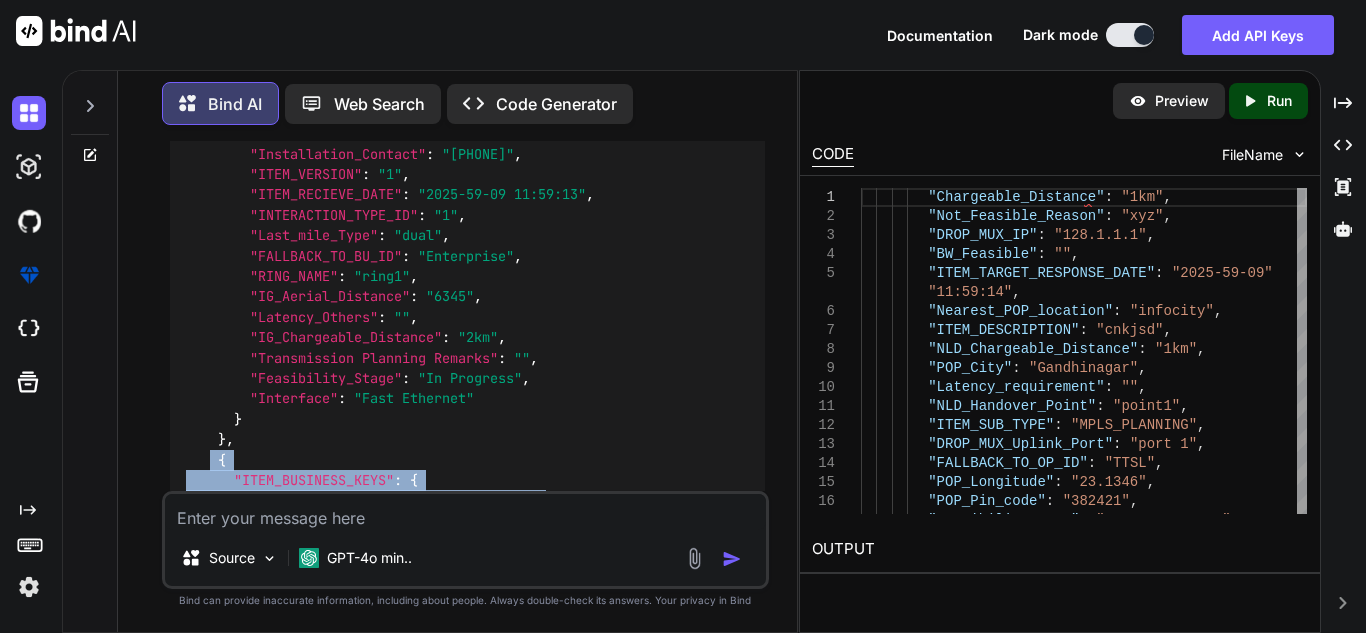 drag, startPoint x: 214, startPoint y: 348, endPoint x: 571, endPoint y: 387, distance: 359.12393 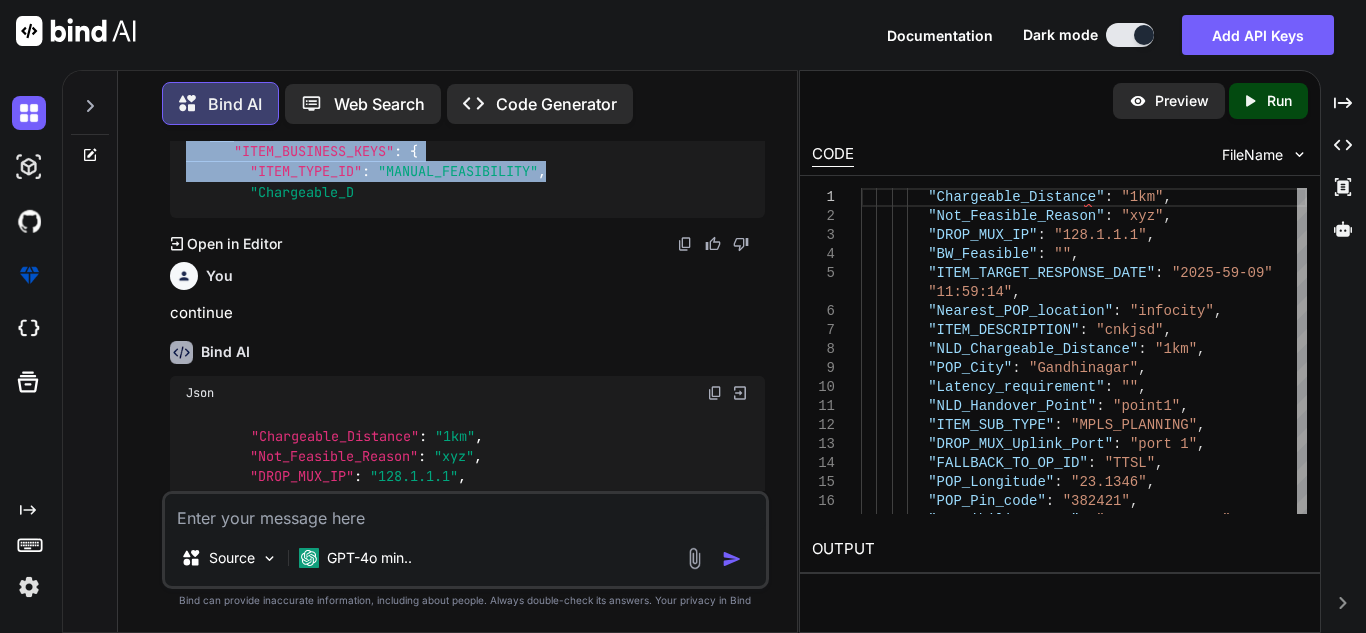 scroll, scrollTop: 14904, scrollLeft: 0, axis: vertical 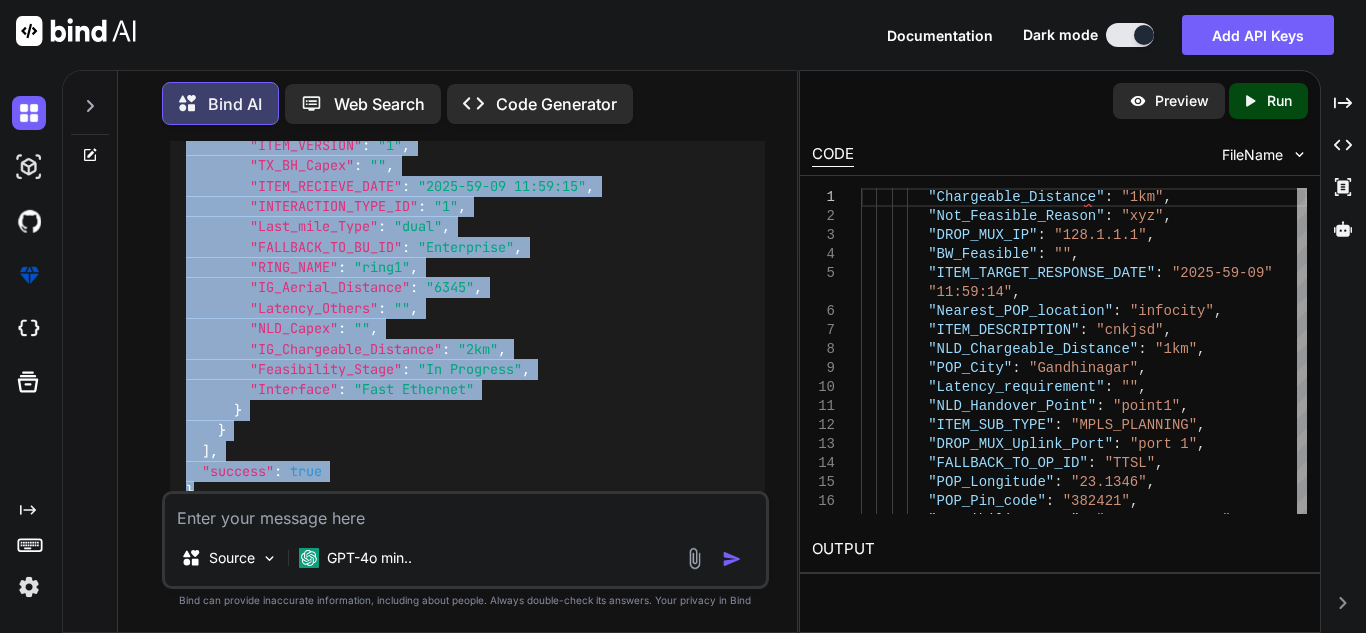 drag, startPoint x: 249, startPoint y: 325, endPoint x: 348, endPoint y: 377, distance: 111.82576 